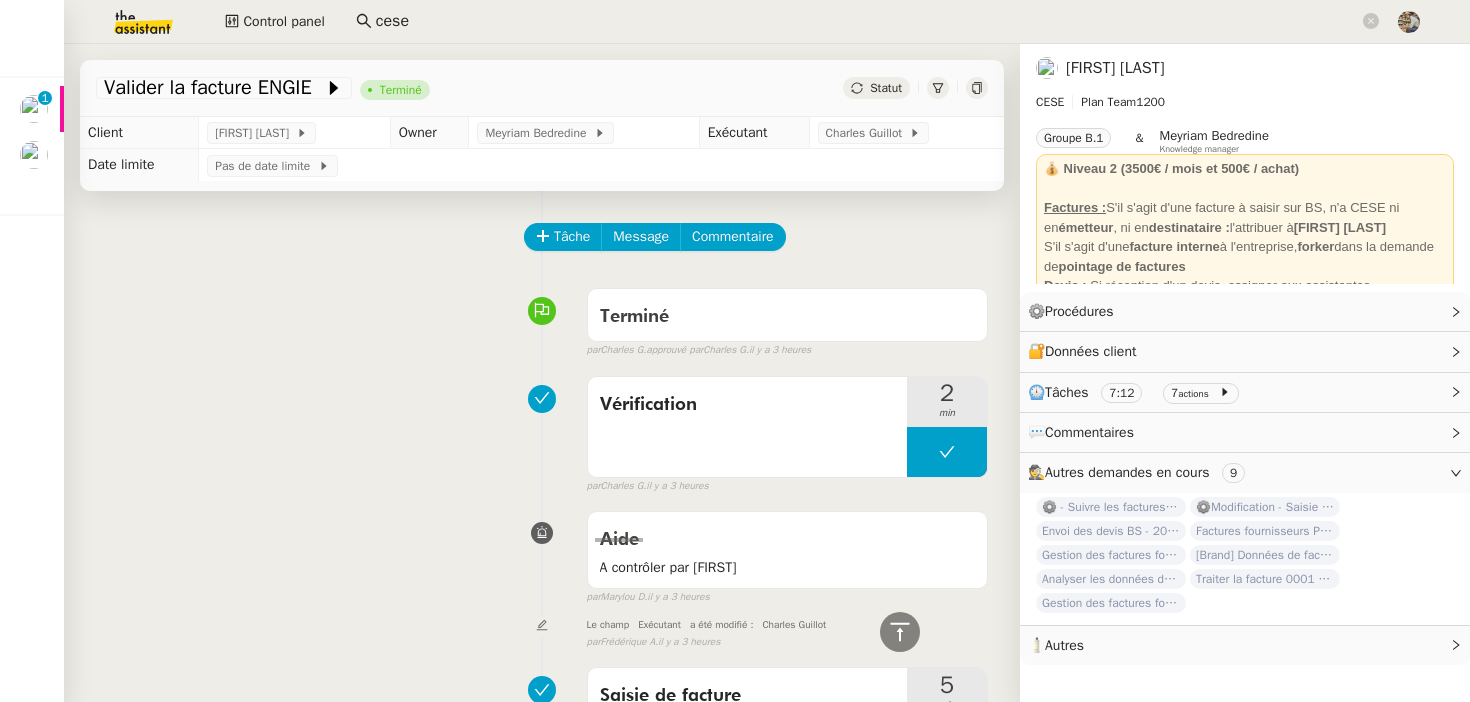 scroll, scrollTop: 0, scrollLeft: 0, axis: both 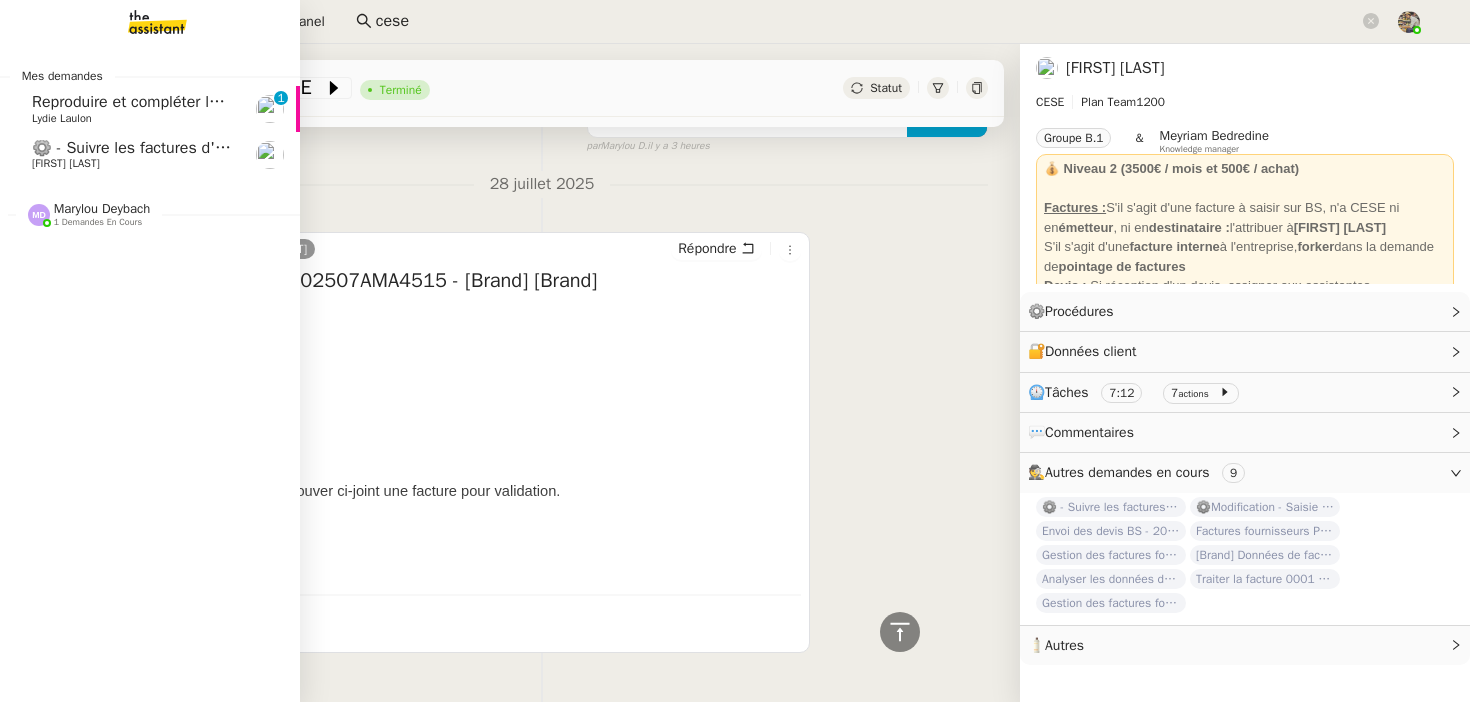 click on "Reproduire et compléter le tableau" 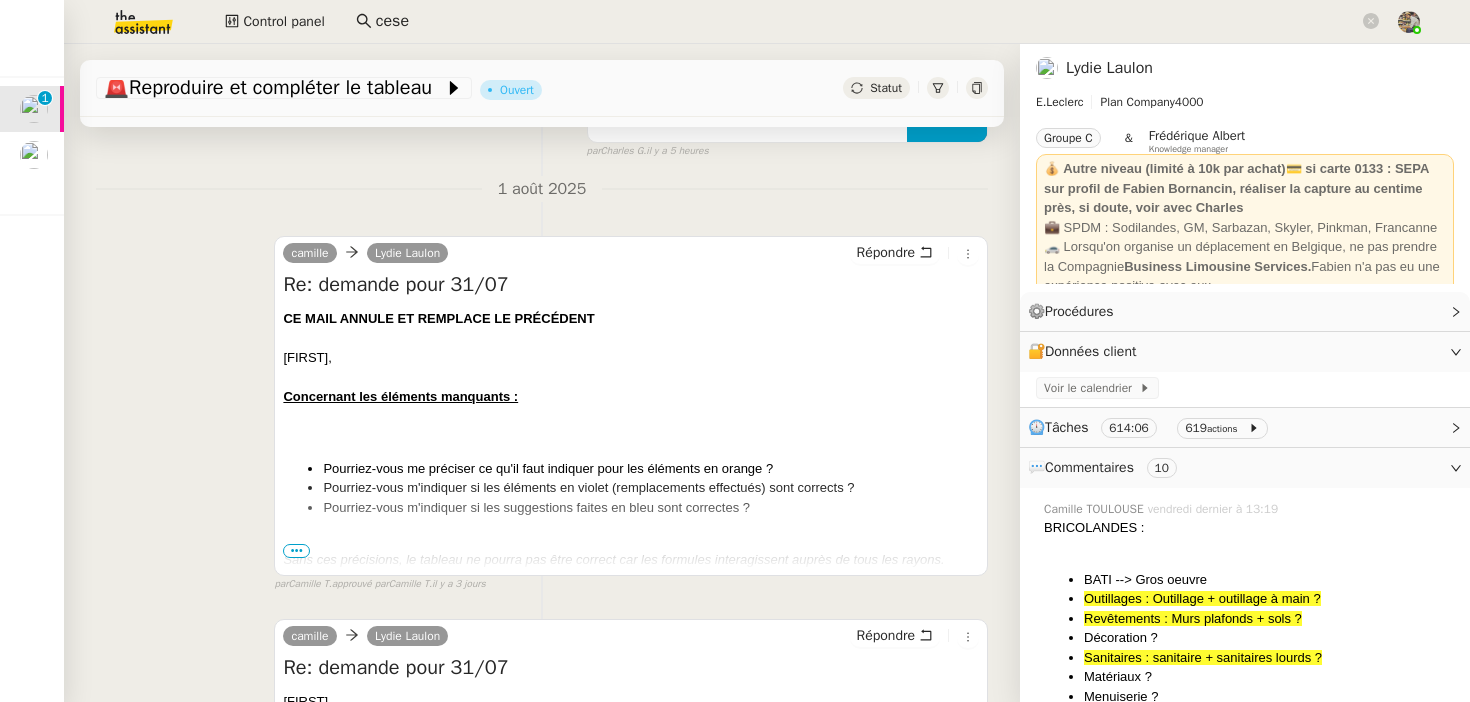 scroll, scrollTop: 250, scrollLeft: 0, axis: vertical 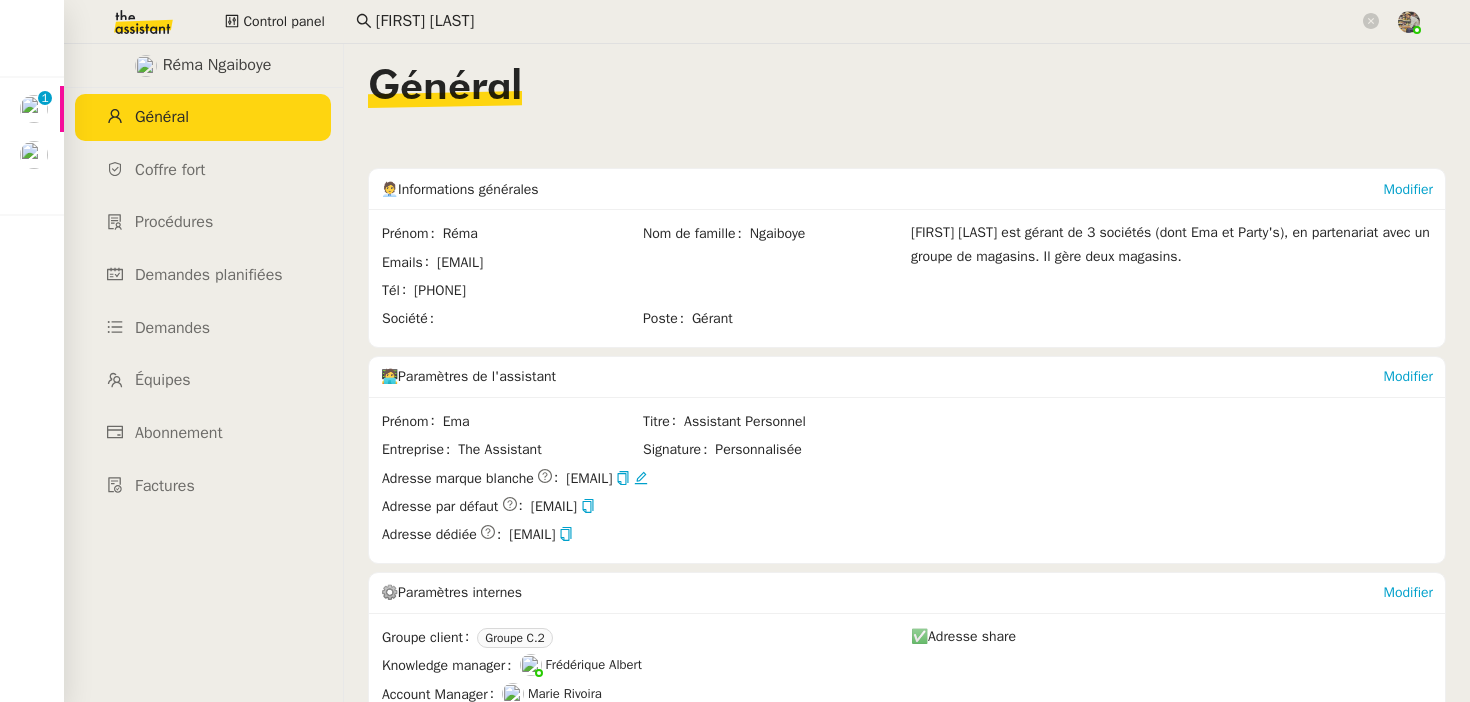 click on "[FIRST] [LAST]" 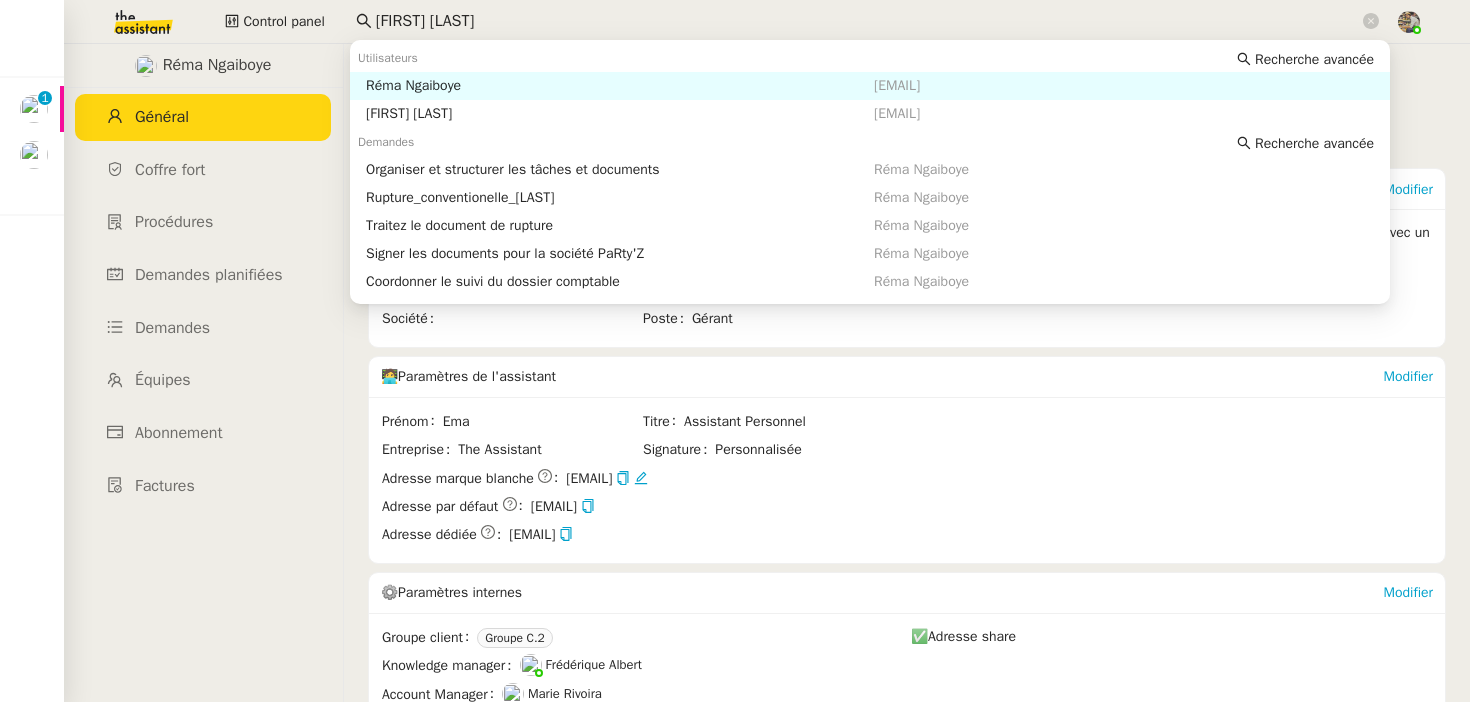 click on "[FIRST] [LAST]" 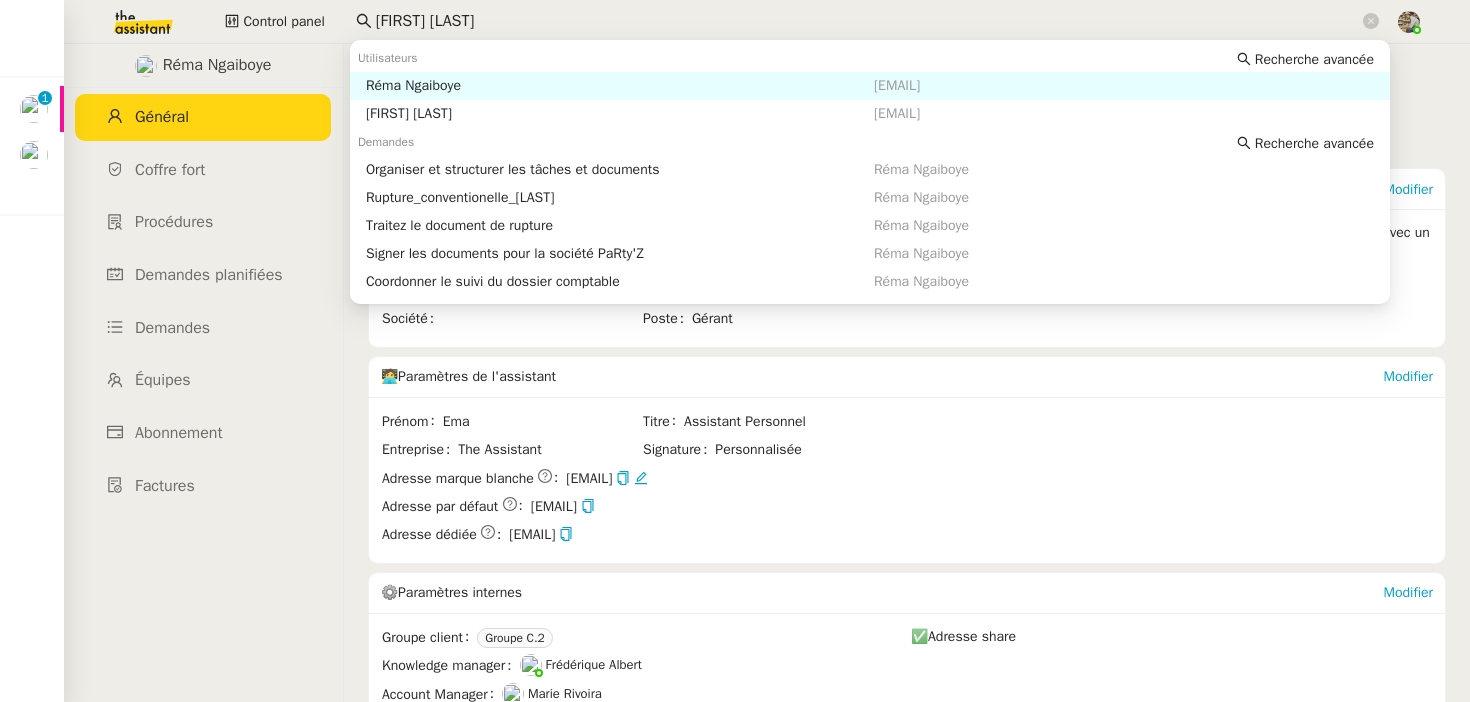 click on "[FIRST] [LAST]" 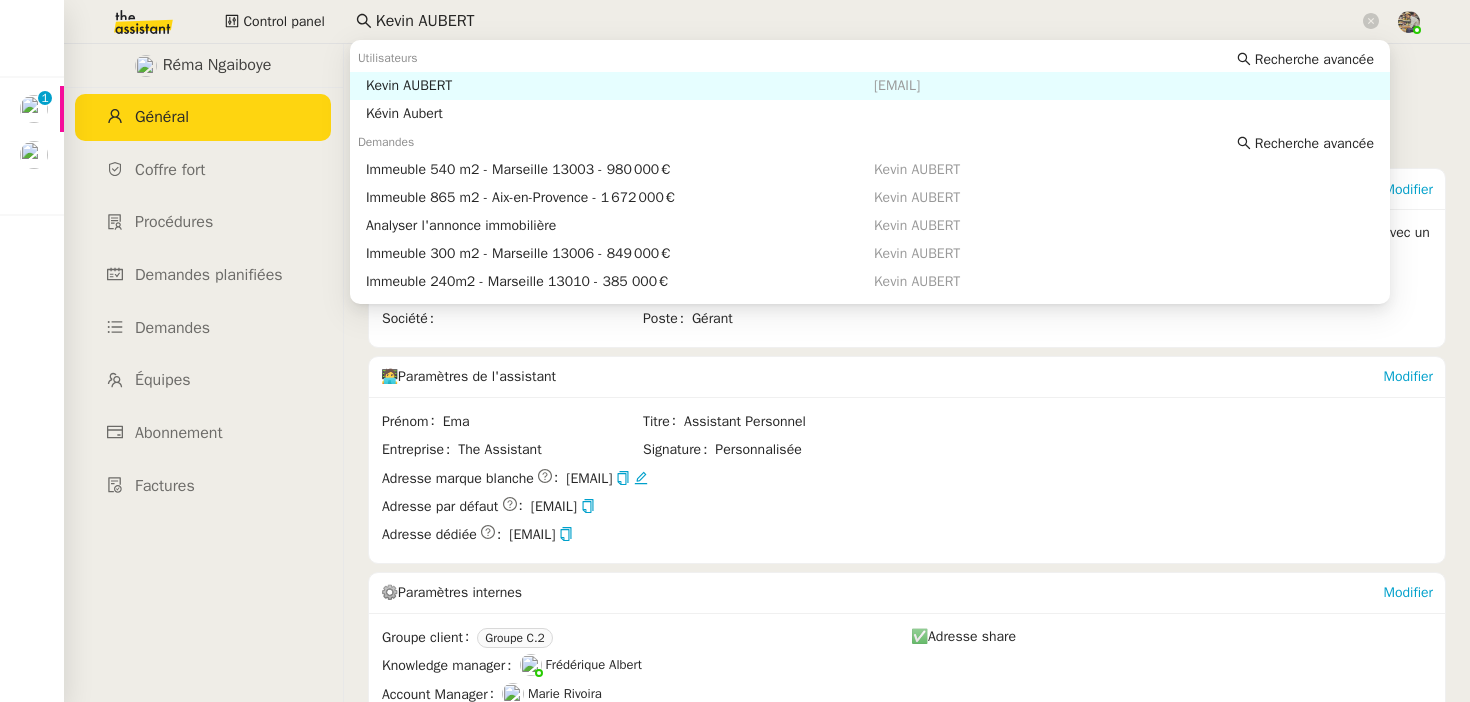 click on "Kevin AUBERT" at bounding box center [620, 86] 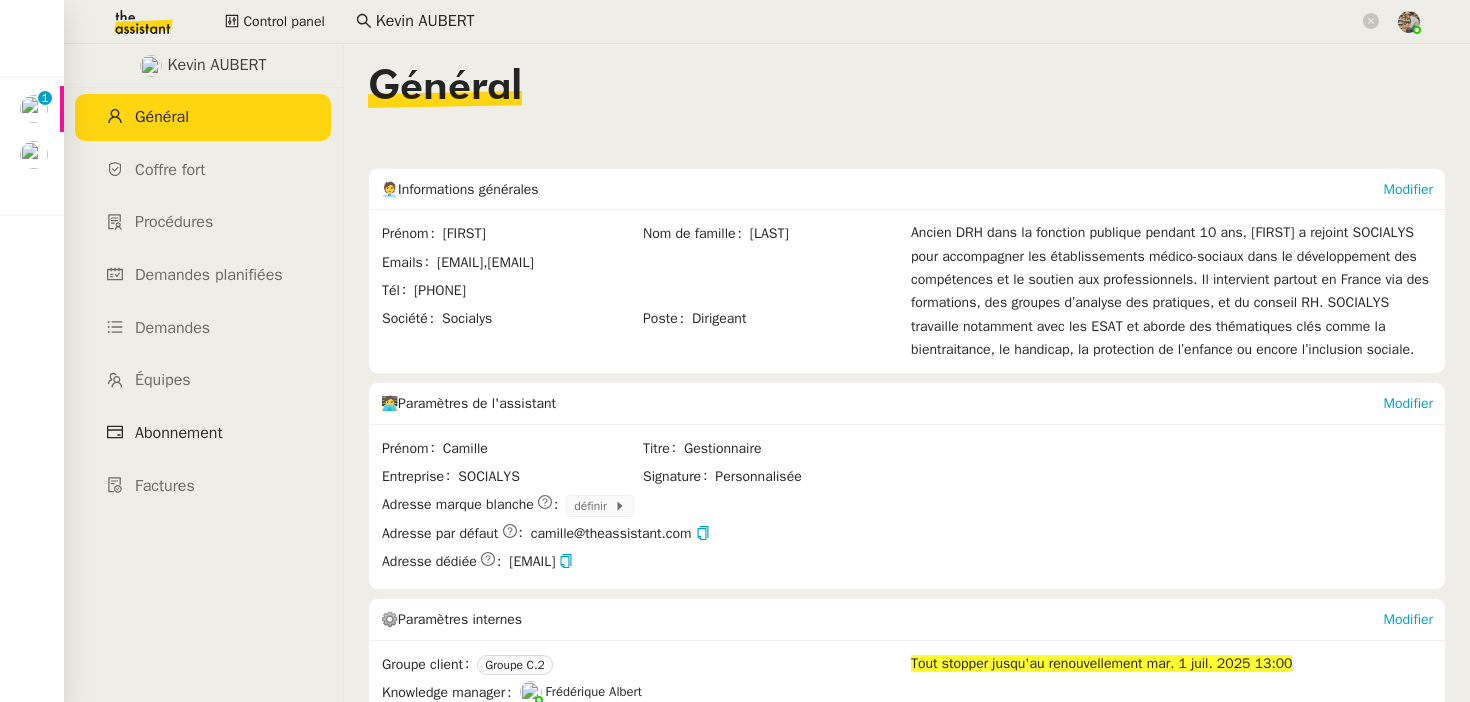 click on "Abonnement" 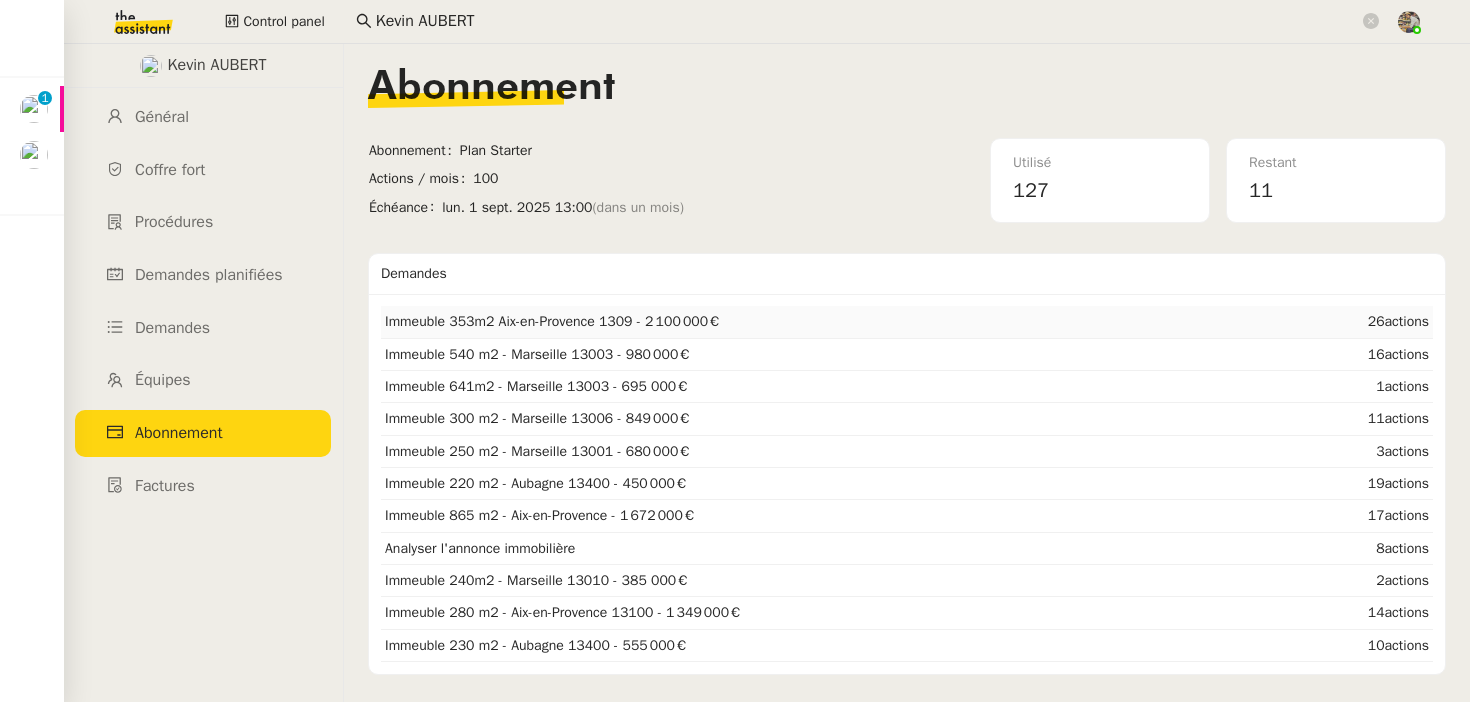 click on "Immeuble 353m2 Aix-en-Provence 1309 - 2 100 000€" at bounding box center [553, 321] 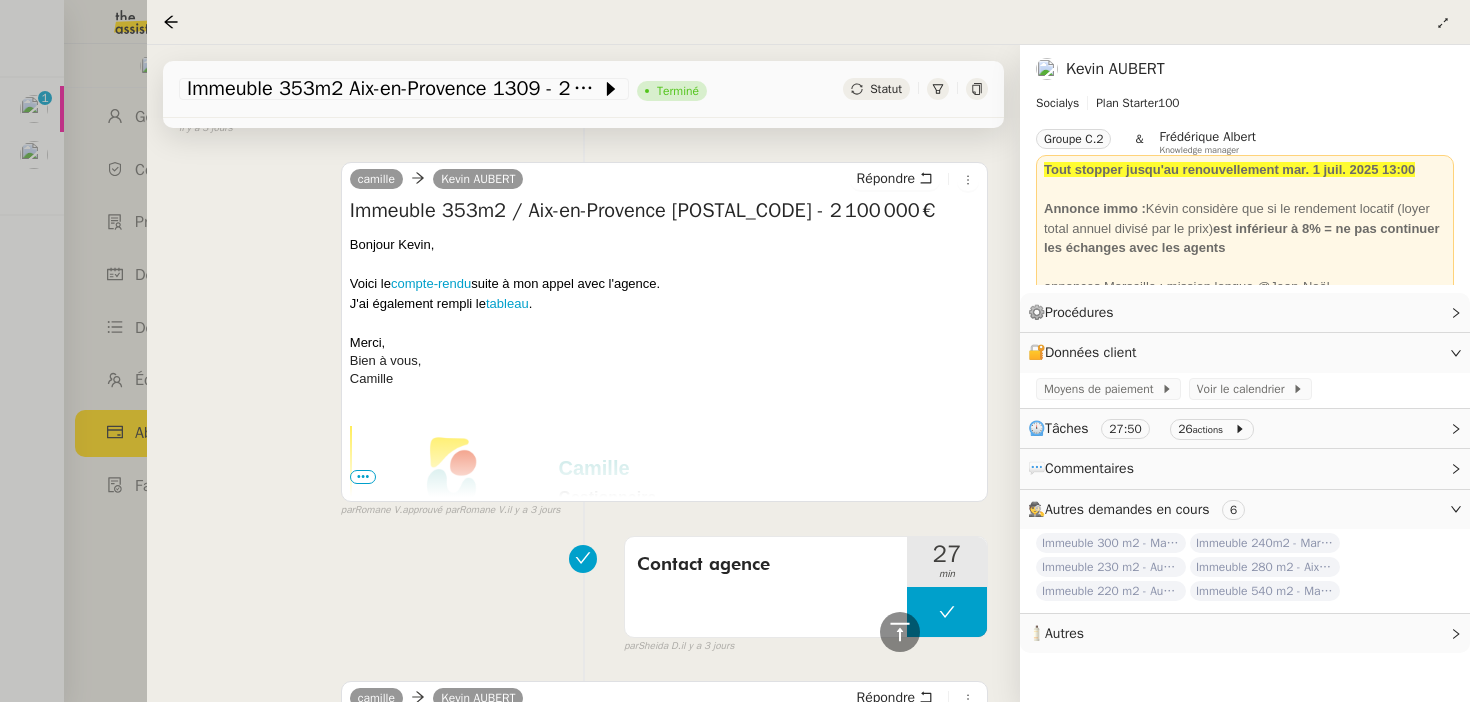 scroll, scrollTop: 0, scrollLeft: 0, axis: both 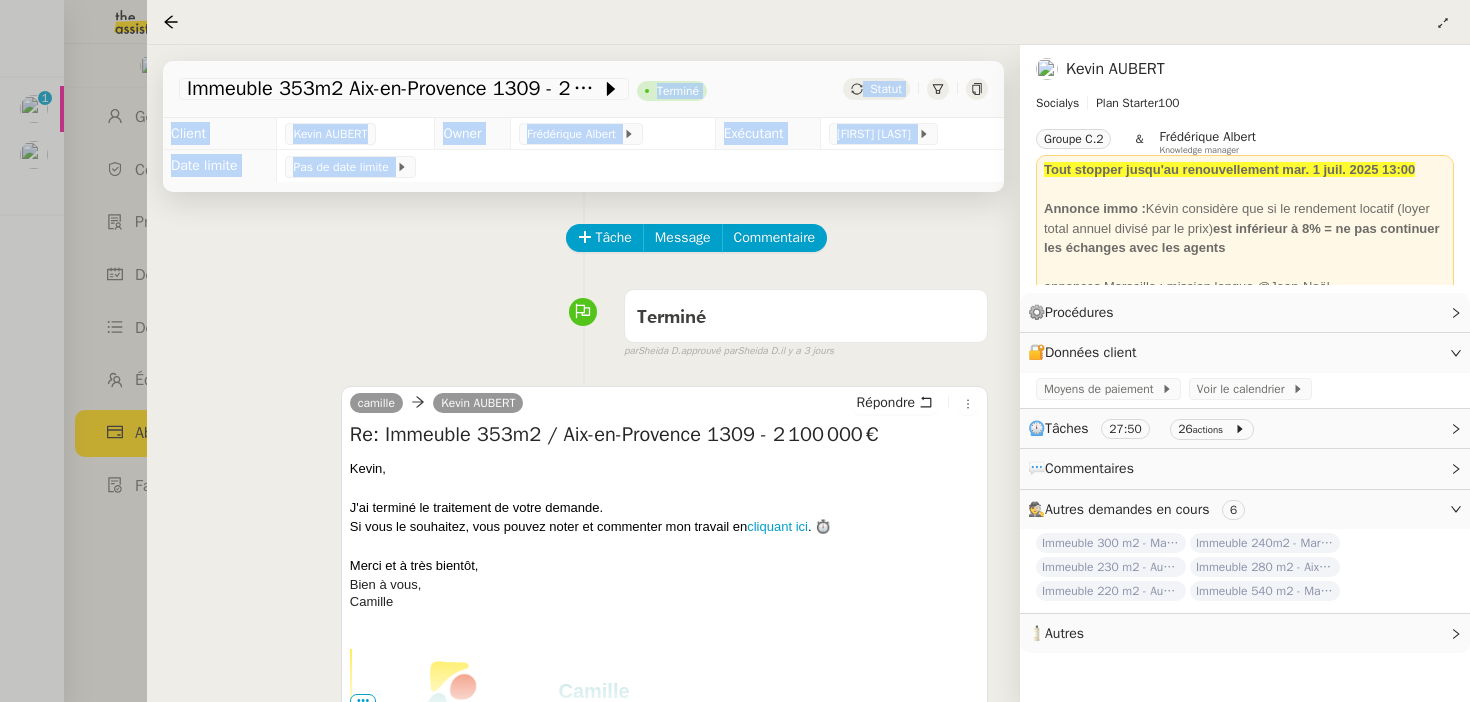 drag, startPoint x: 498, startPoint y: 114, endPoint x: 727, endPoint y: 167, distance: 235.05319 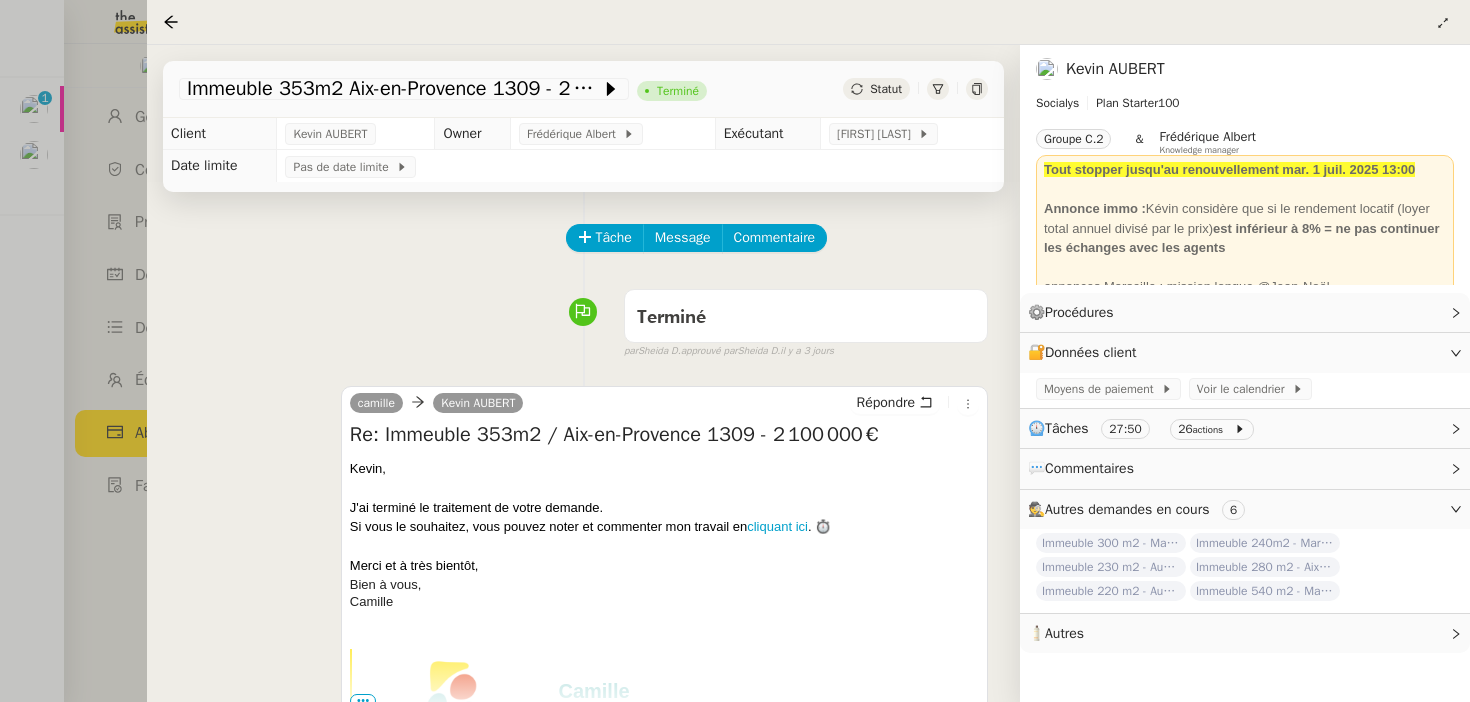 click on "Terminé false par   [FIRST] [LAST]   approuvé par   [FIRST] [LAST]   il y a 3 jours" at bounding box center (583, 320) 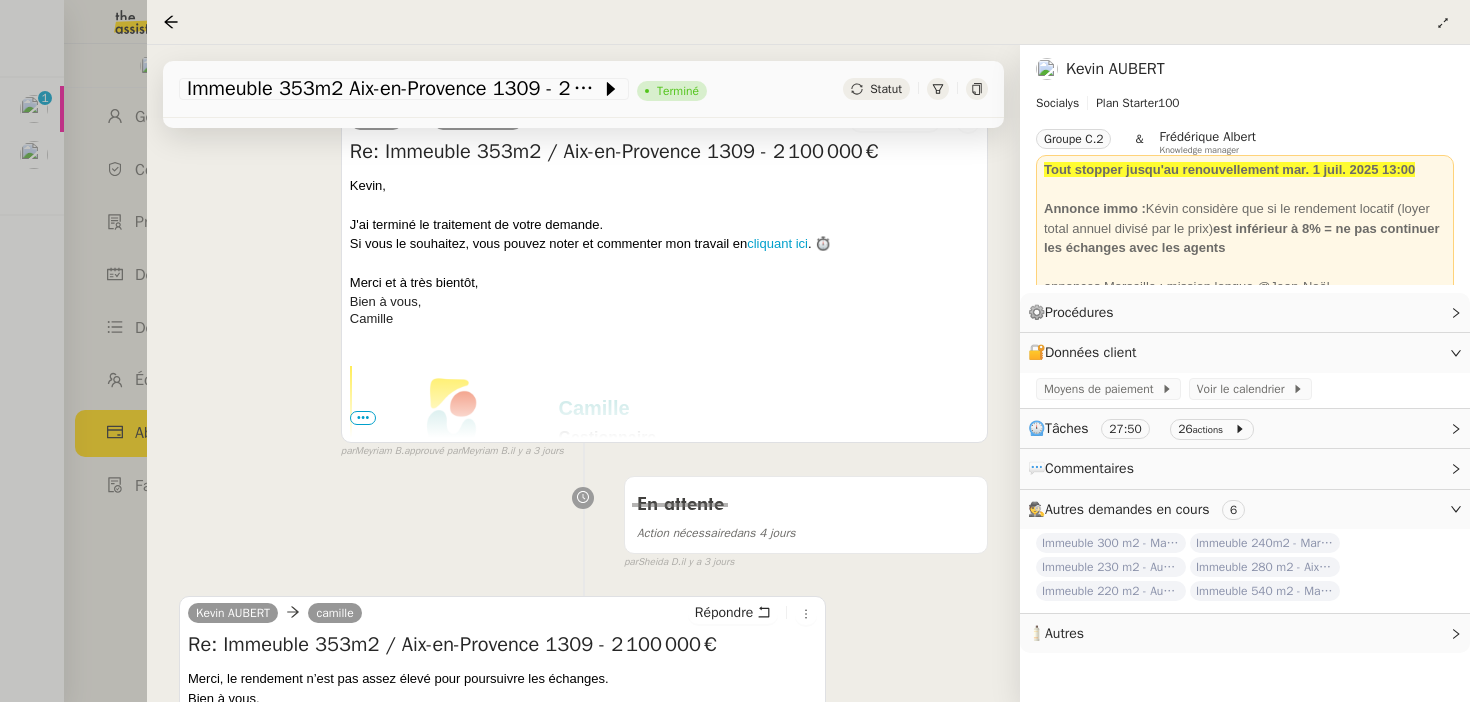 scroll, scrollTop: 1687, scrollLeft: 0, axis: vertical 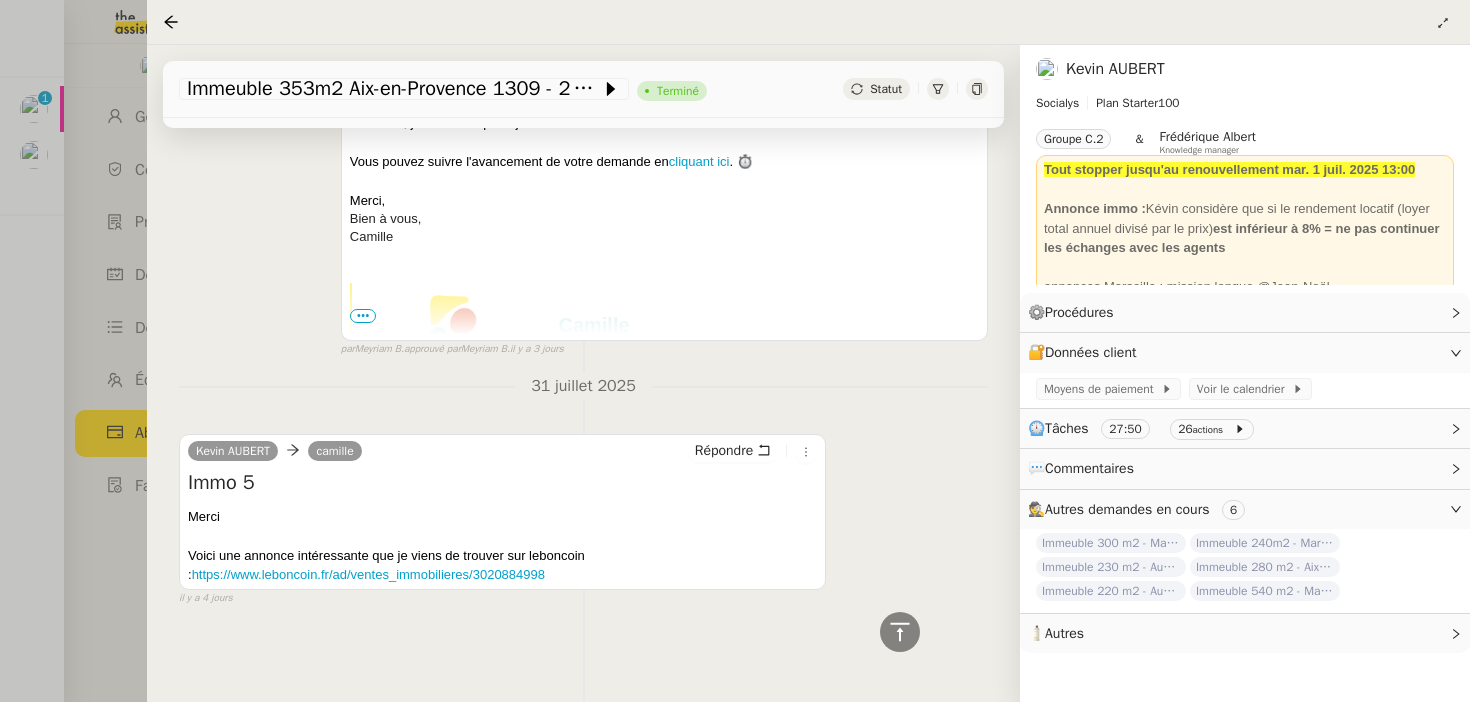 click at bounding box center (735, 351) 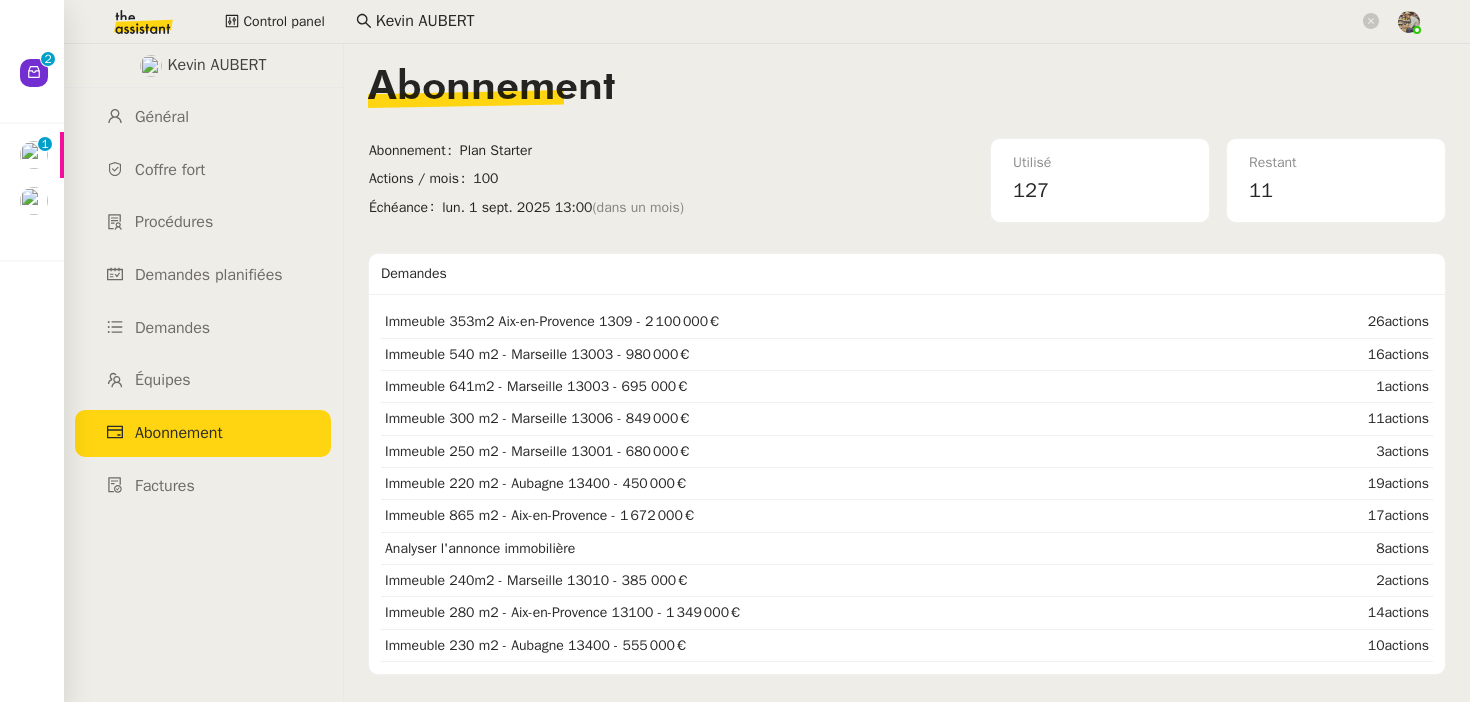 click on "Kevin AUBERT" 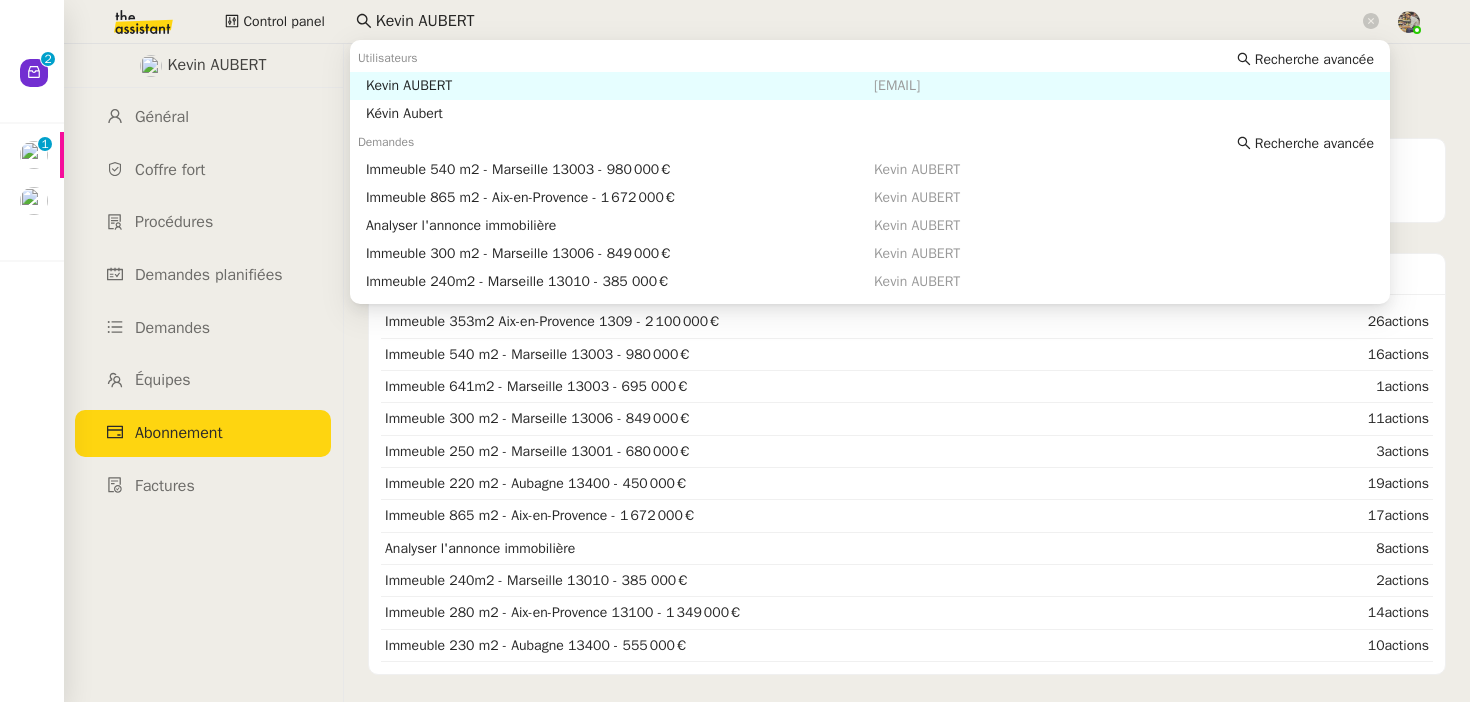 click on "Kevin AUBERT" 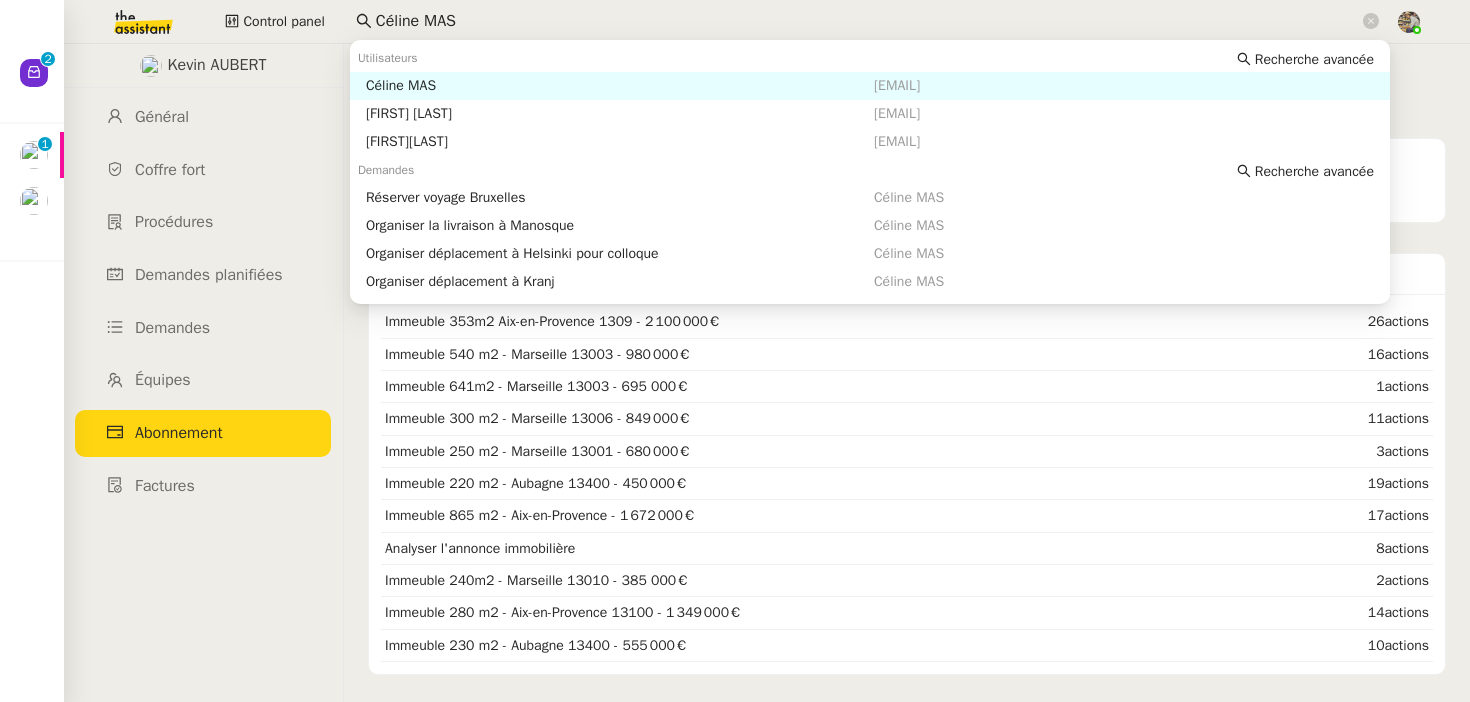 click on "[FIRST] [LAST]  [EMAIL]" at bounding box center [870, 86] 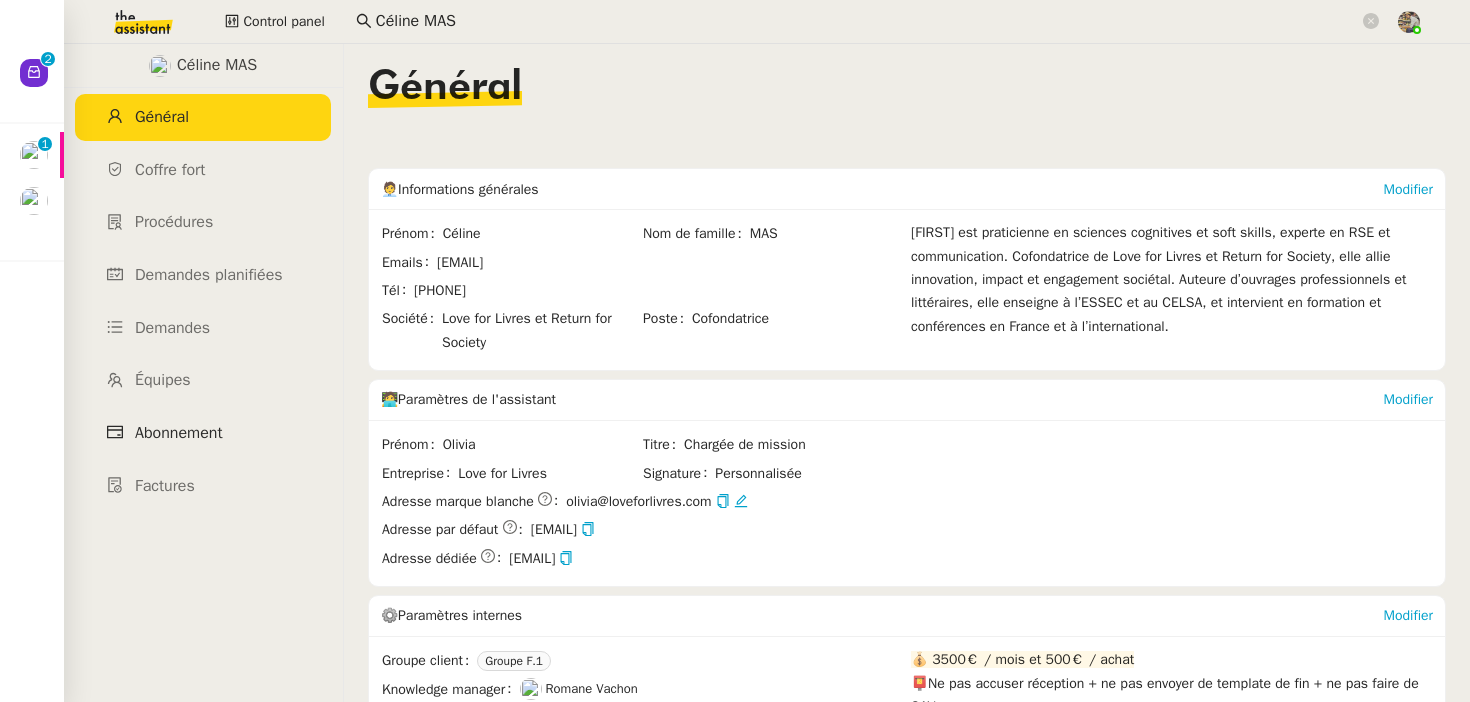 click on "Abonnement" 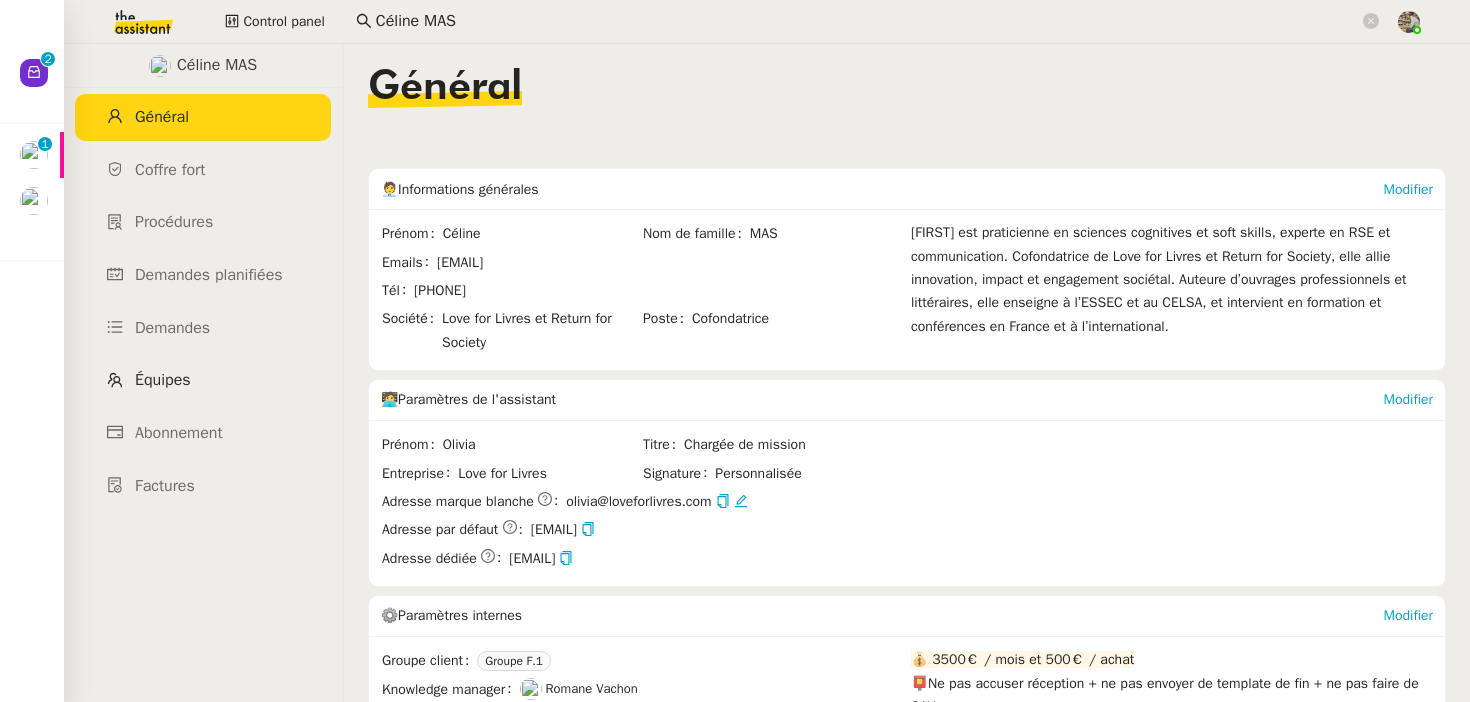 click on "Équipes" 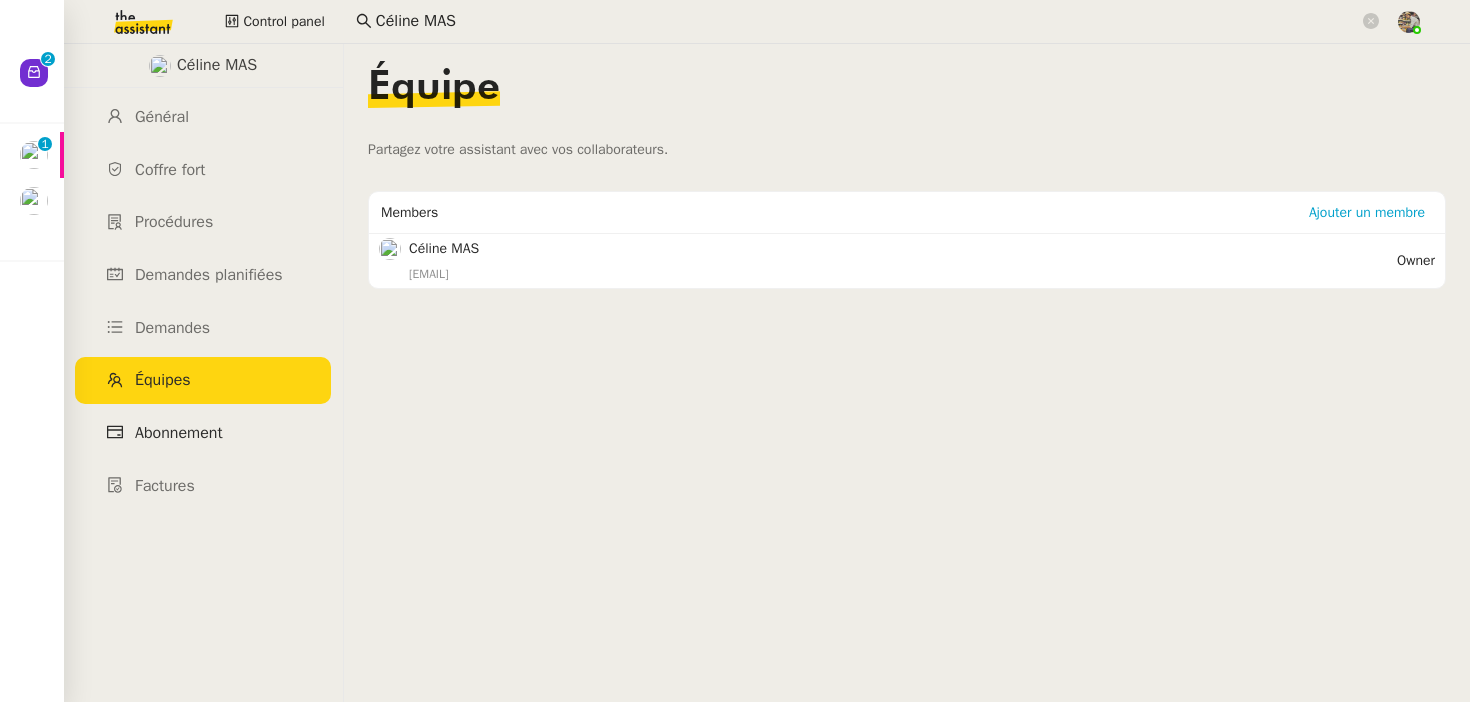 click on "Abonnement" 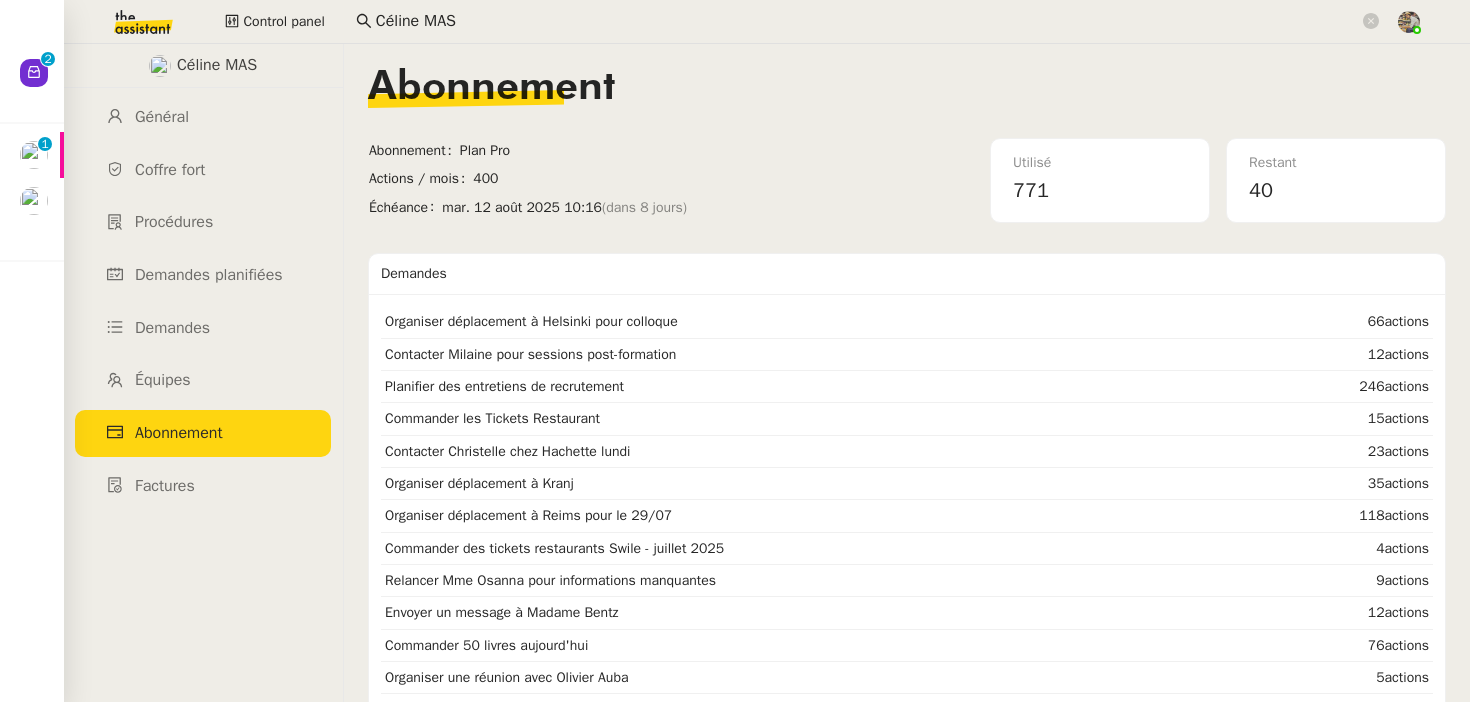 click on "Céline MAS" 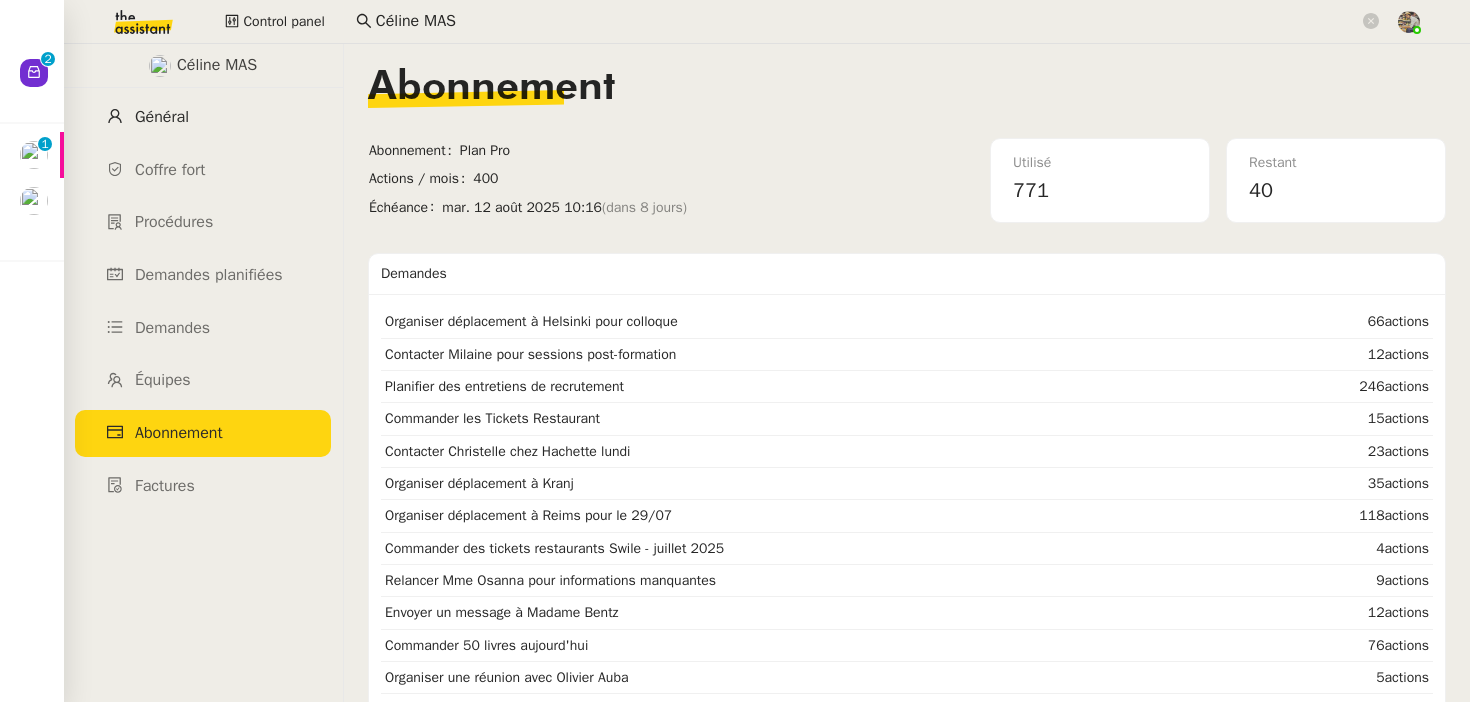 click on "Général" 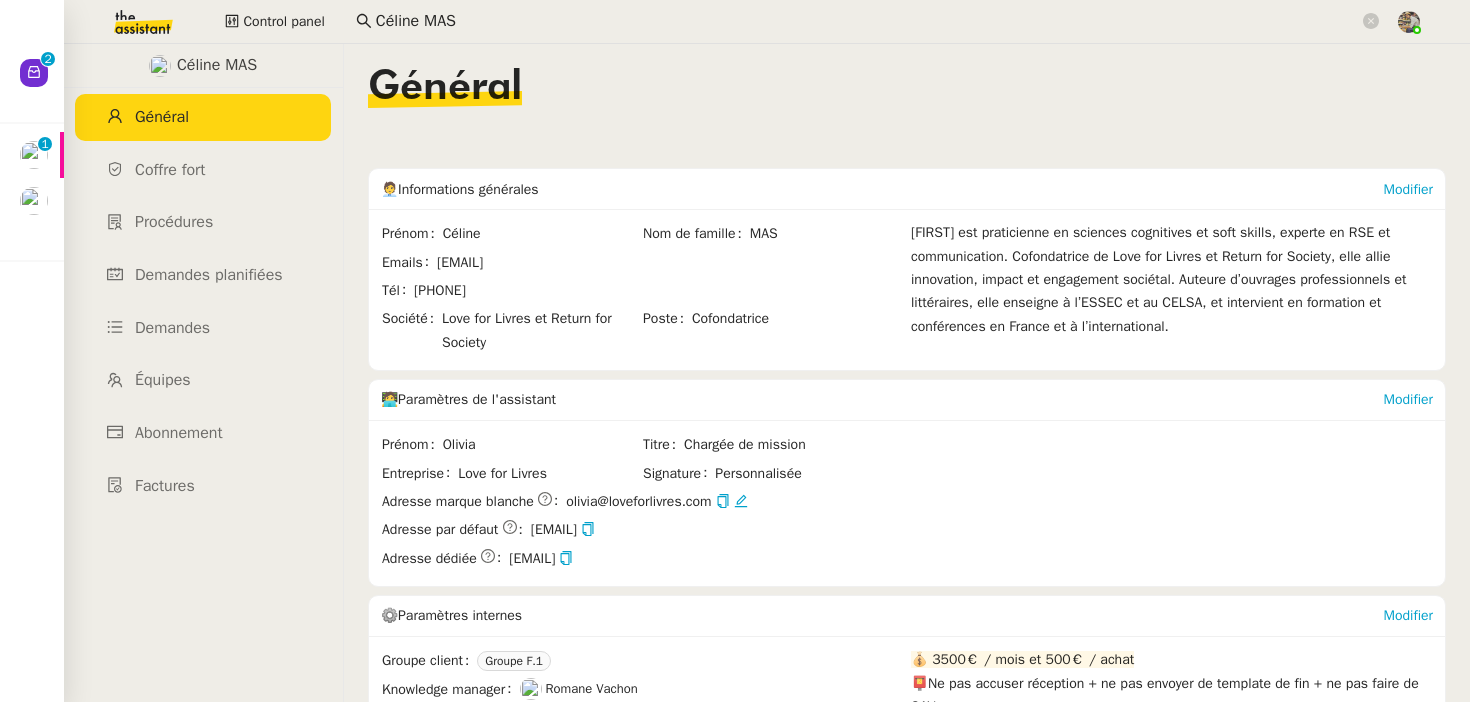 scroll, scrollTop: 583, scrollLeft: 0, axis: vertical 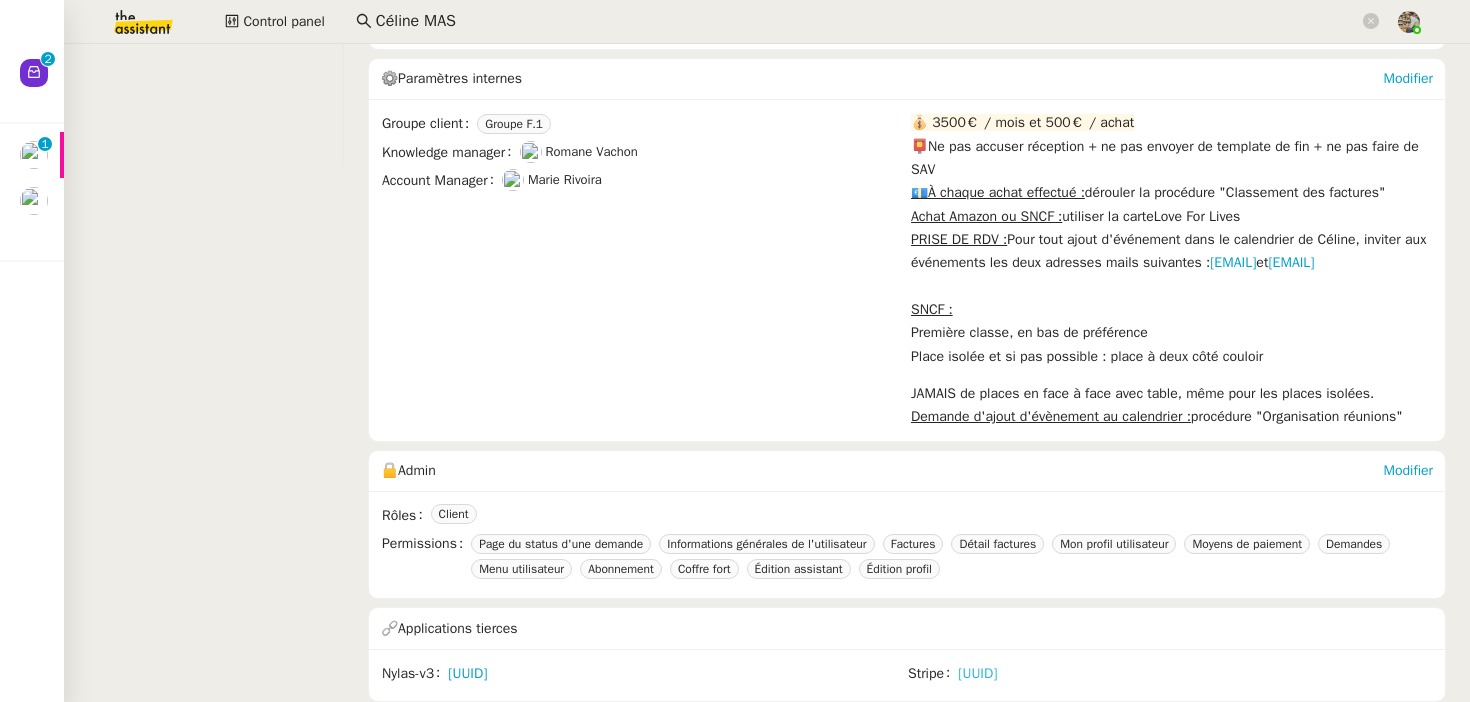 click on "[UUID]" 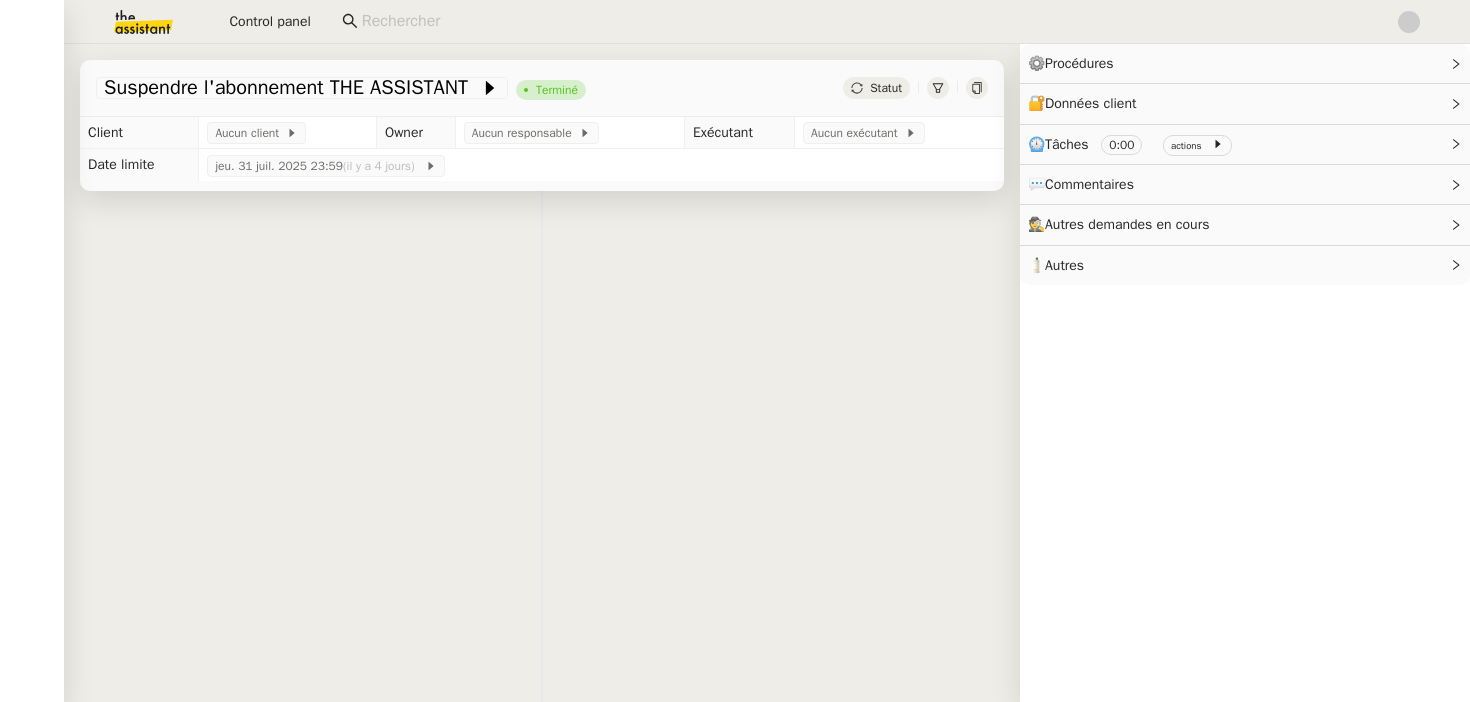 scroll, scrollTop: 0, scrollLeft: 0, axis: both 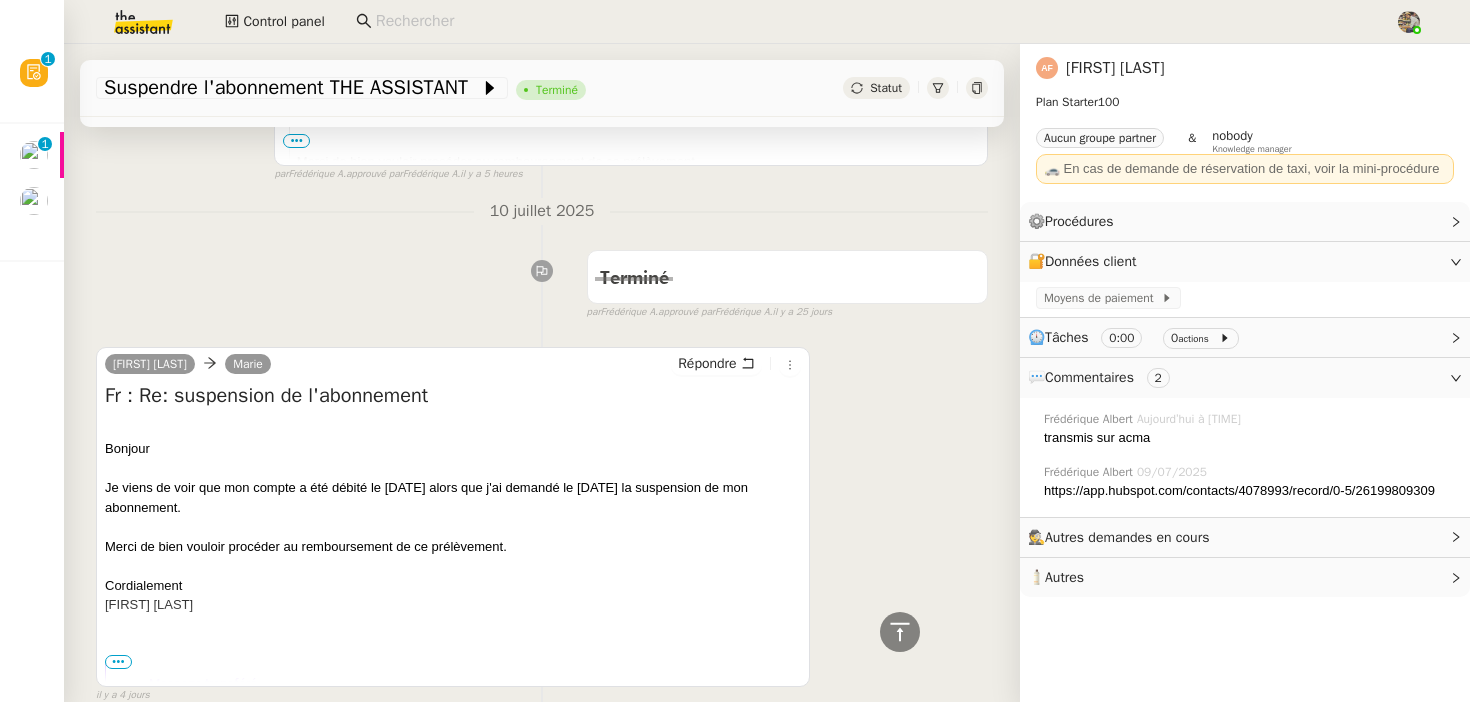 click on "[FIRST] [LAST]" at bounding box center [453, 605] 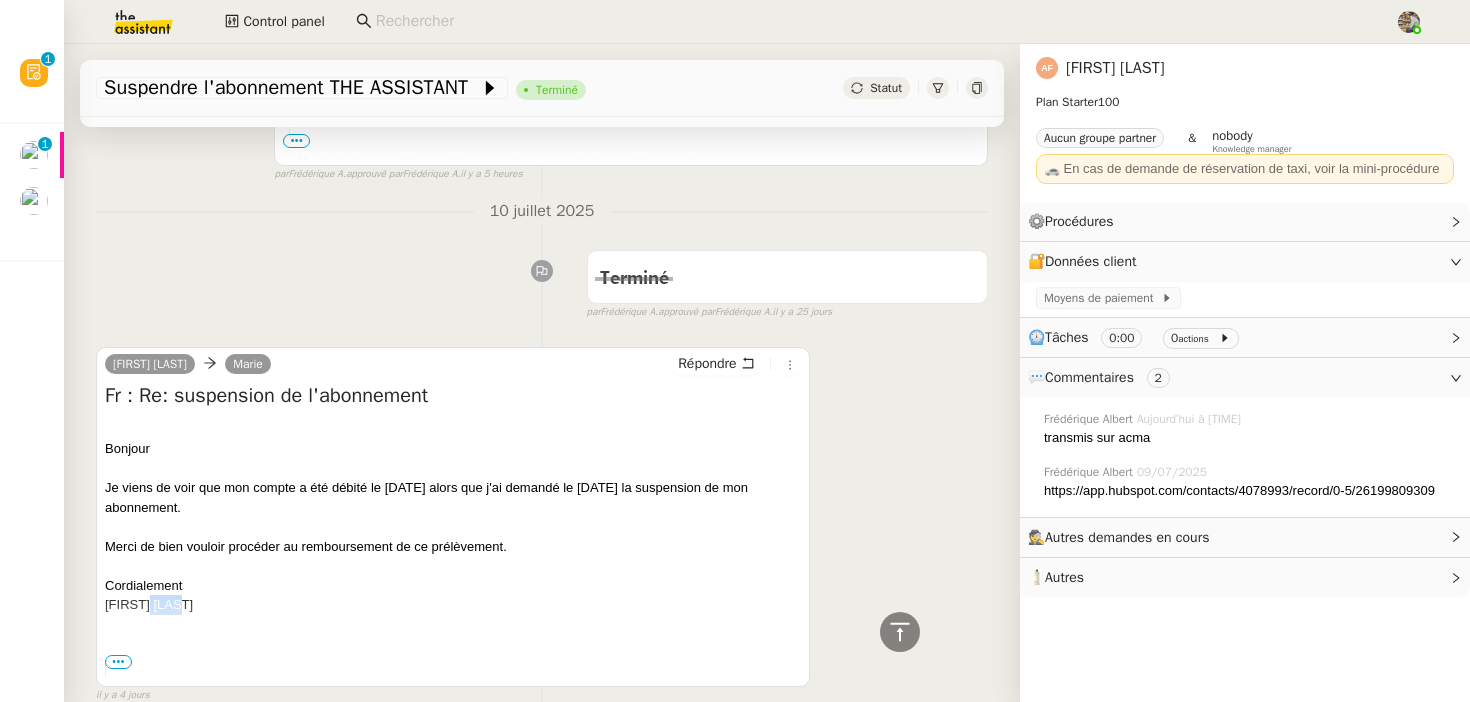 click on "Agathe FRANC" at bounding box center (453, 605) 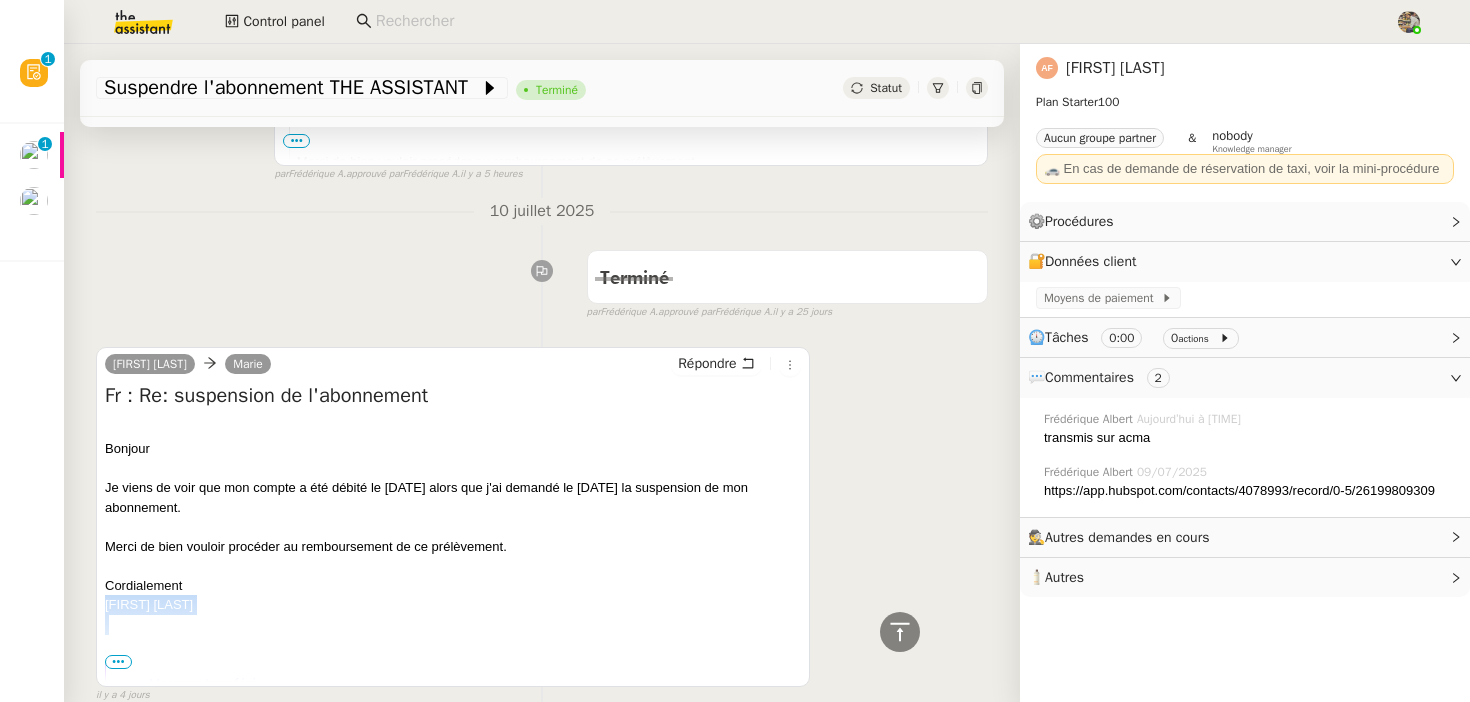 click on "Agathe FRANC" at bounding box center (453, 605) 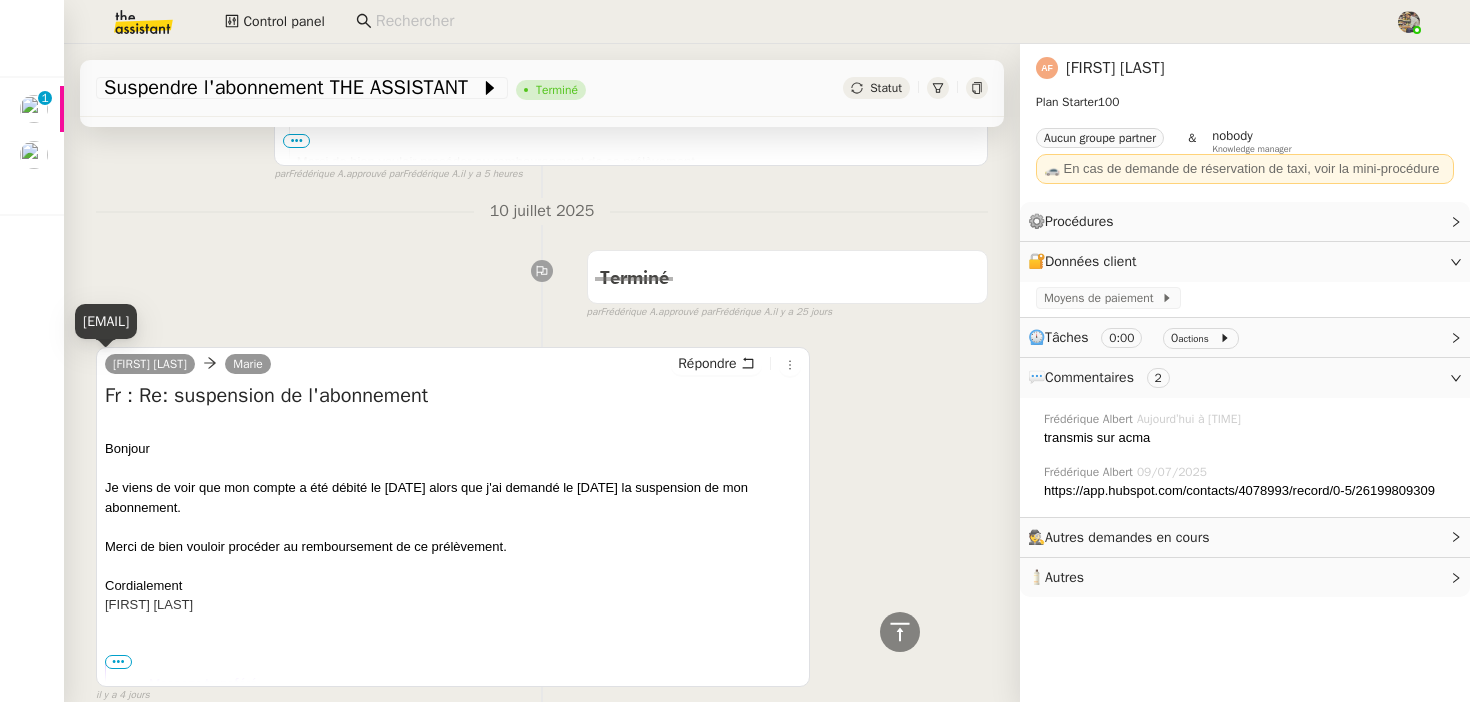 click on "Agathe FRANC" at bounding box center [150, 364] 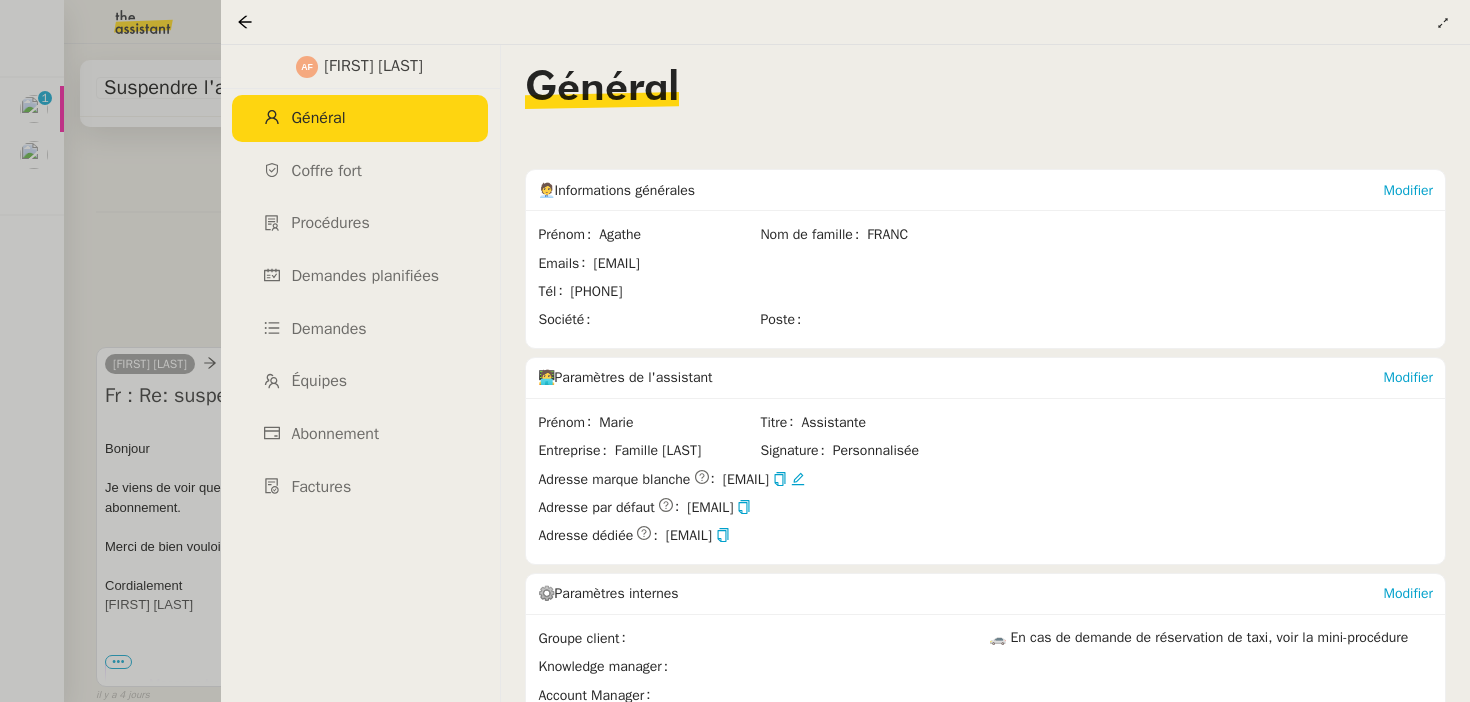 click on "0612496223" 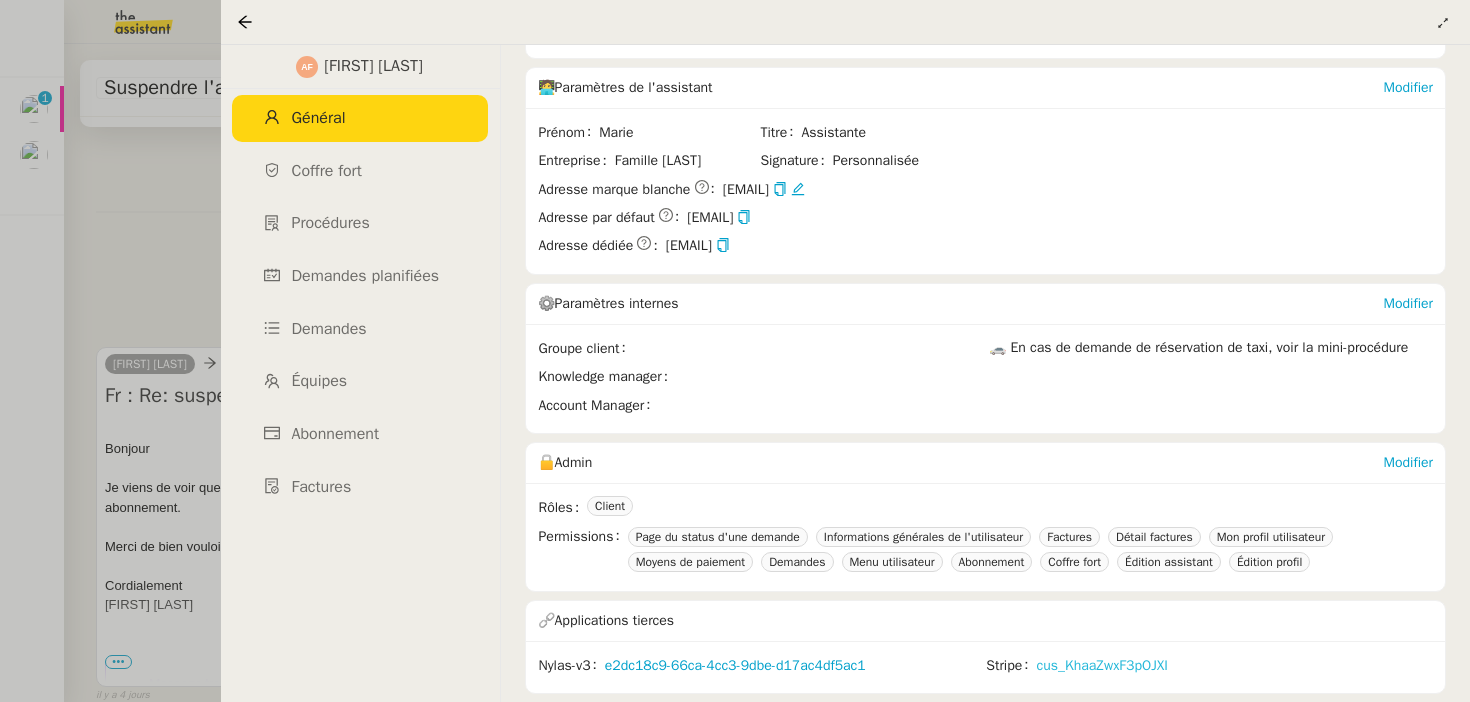 click on "cus_KhaaZwxF3pOJXI" 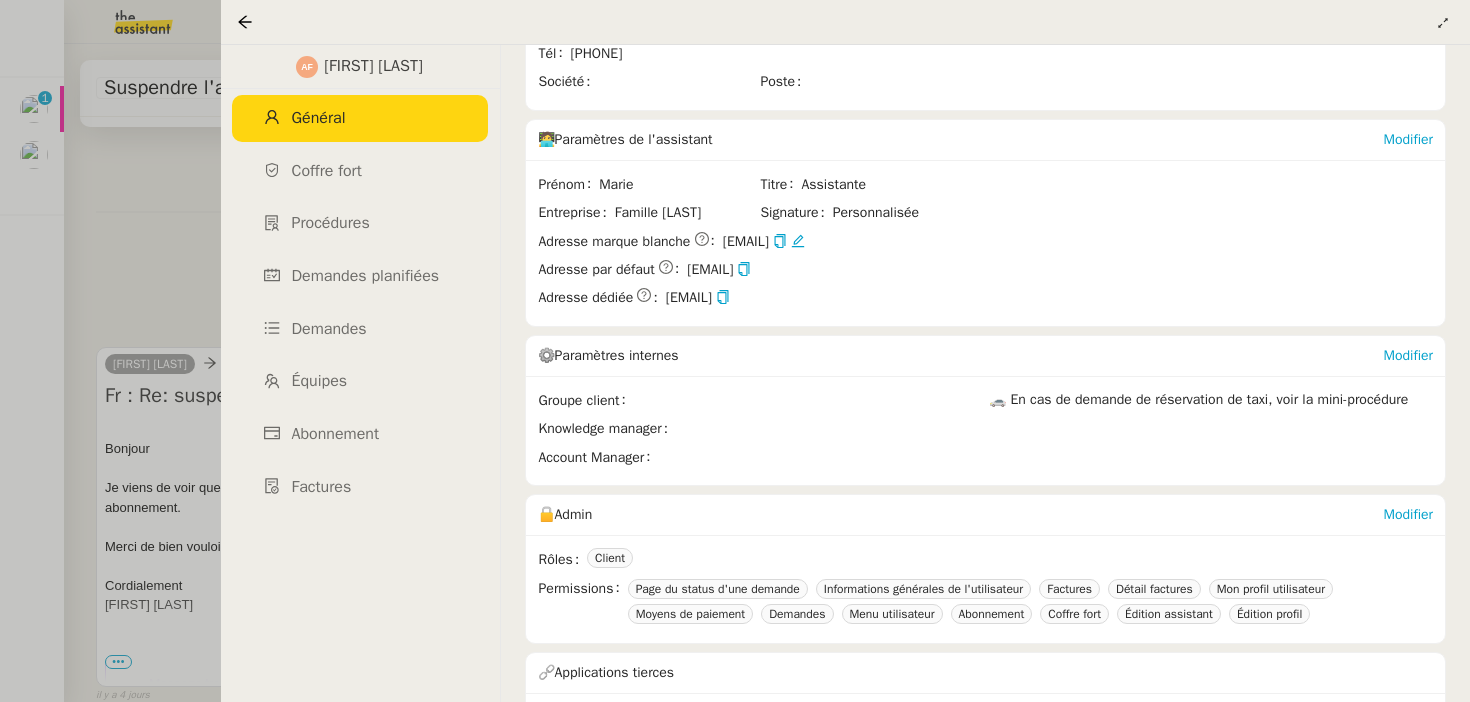 scroll, scrollTop: 314, scrollLeft: 0, axis: vertical 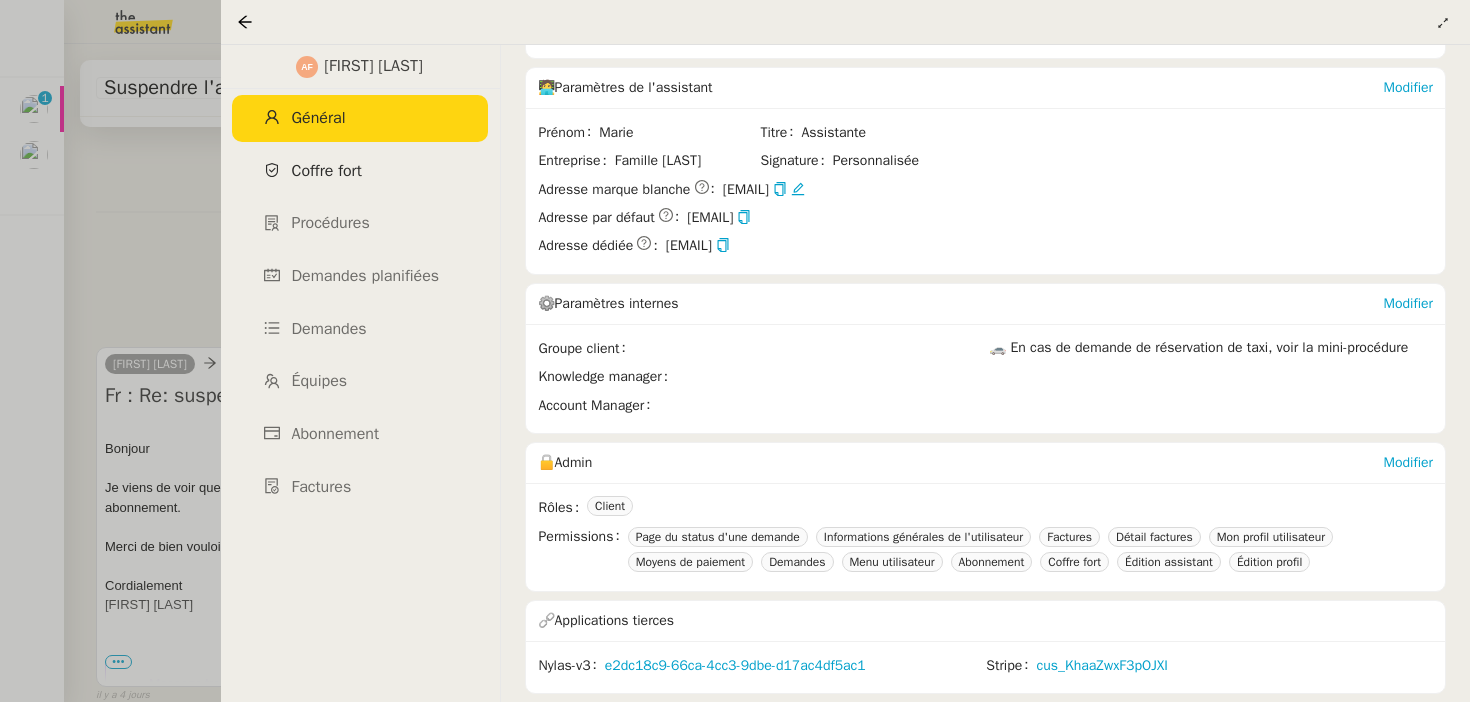 click on "Coffre fort" 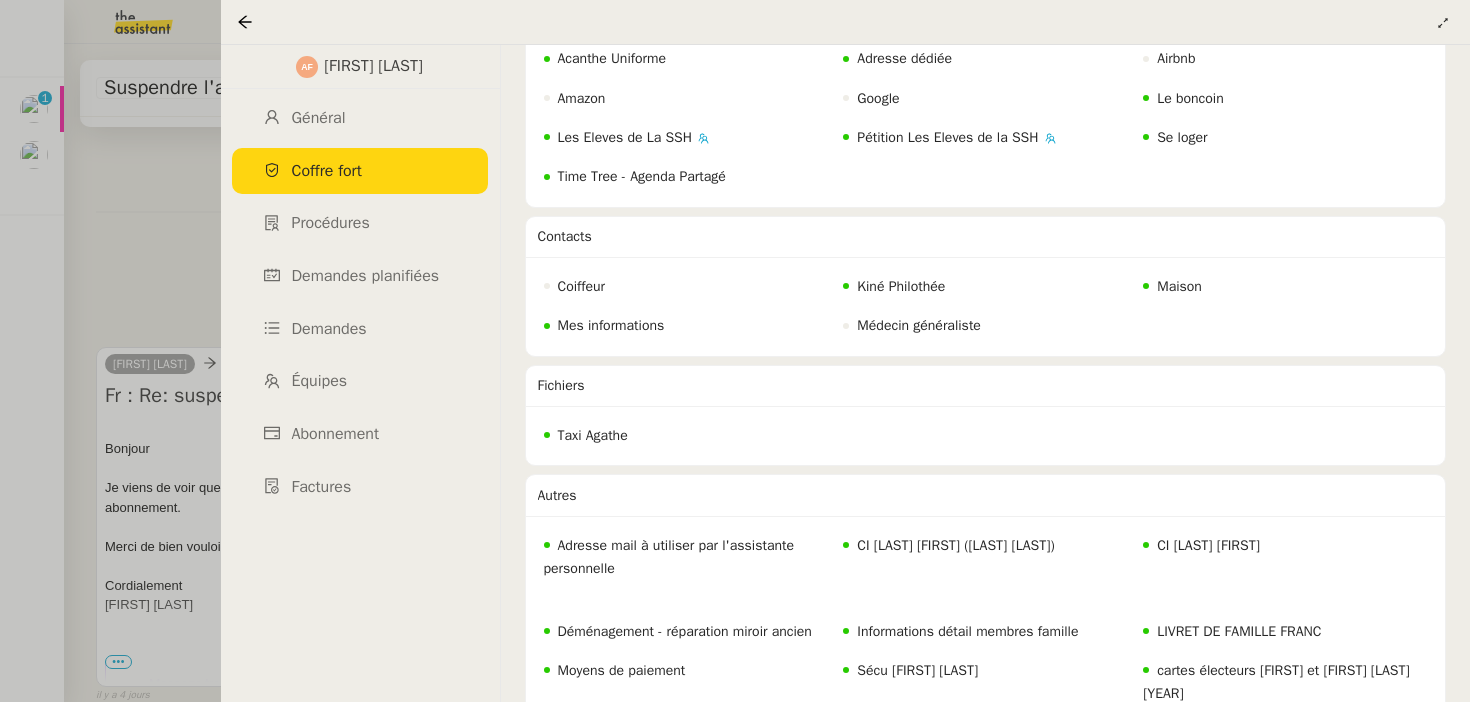 scroll, scrollTop: 0, scrollLeft: 0, axis: both 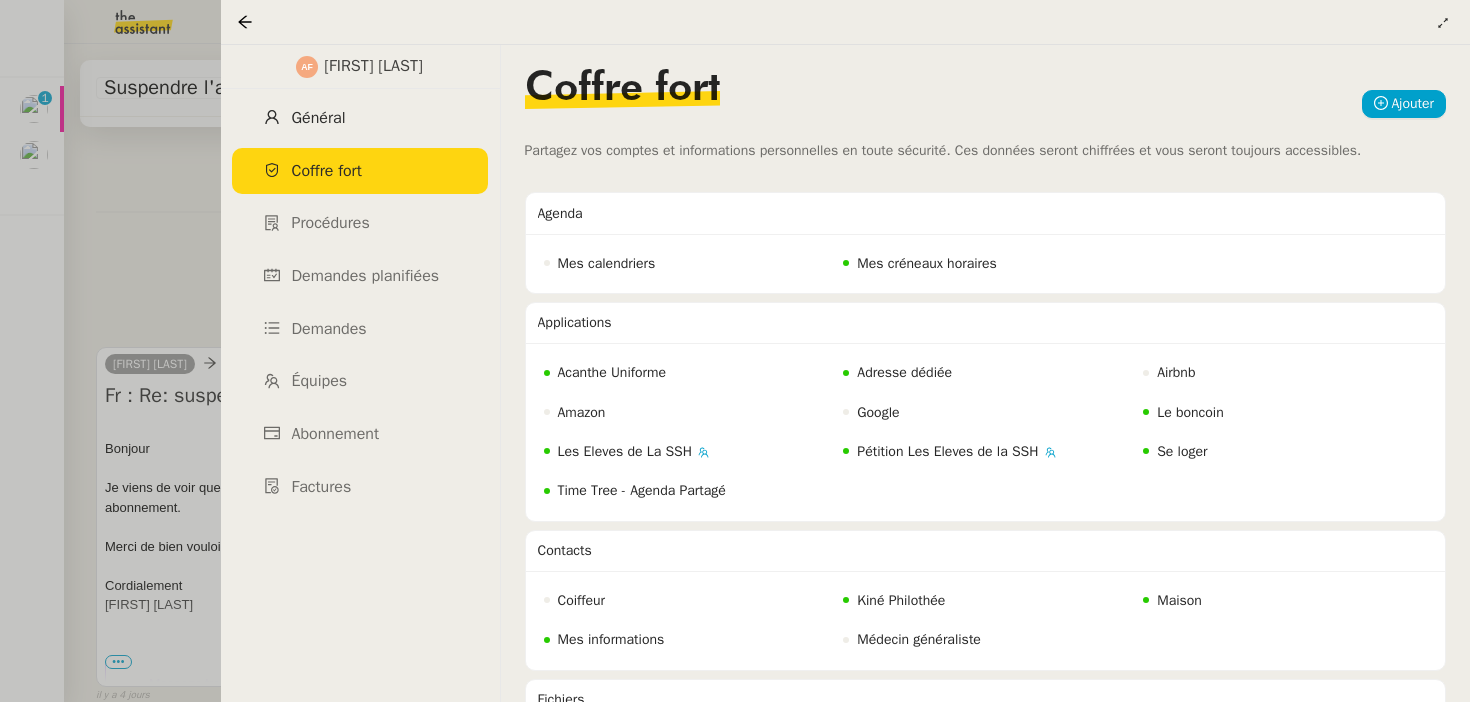 click on "Général" 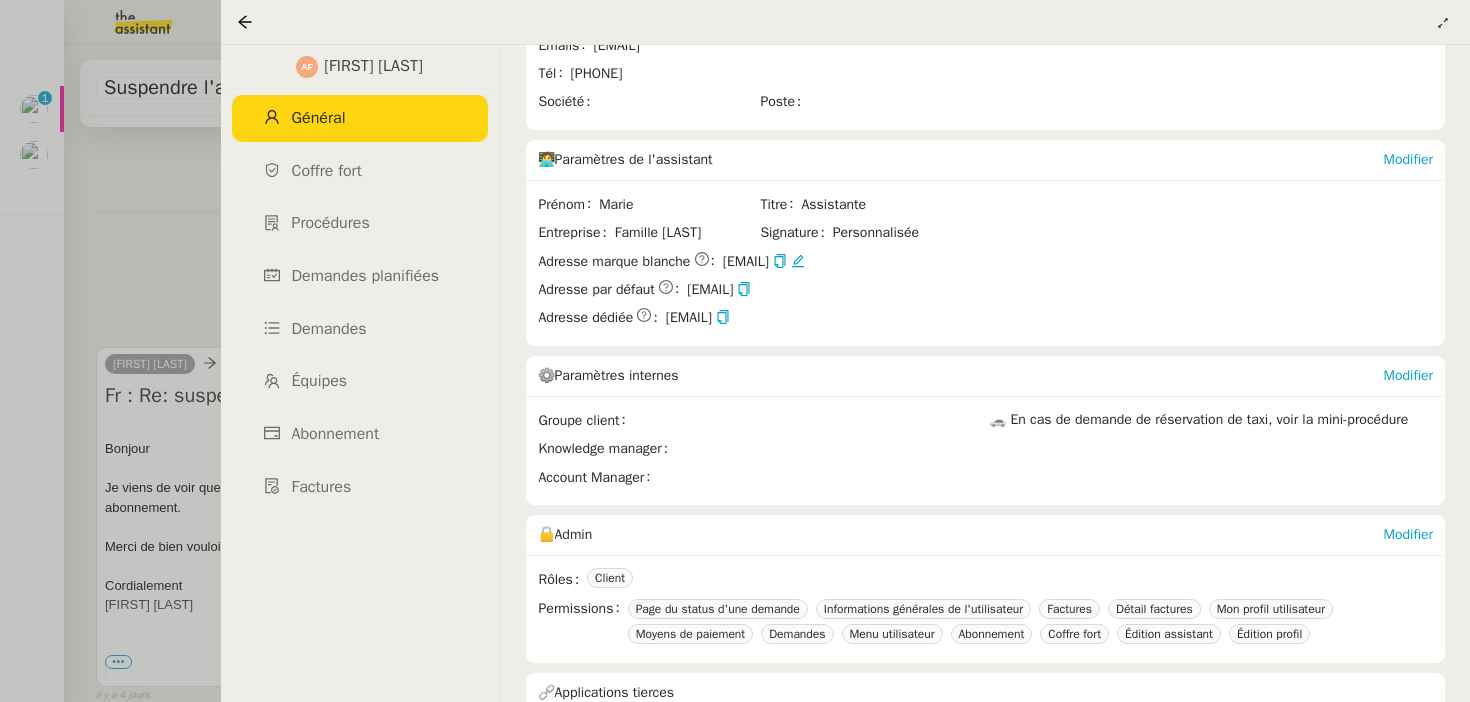 scroll, scrollTop: 220, scrollLeft: 0, axis: vertical 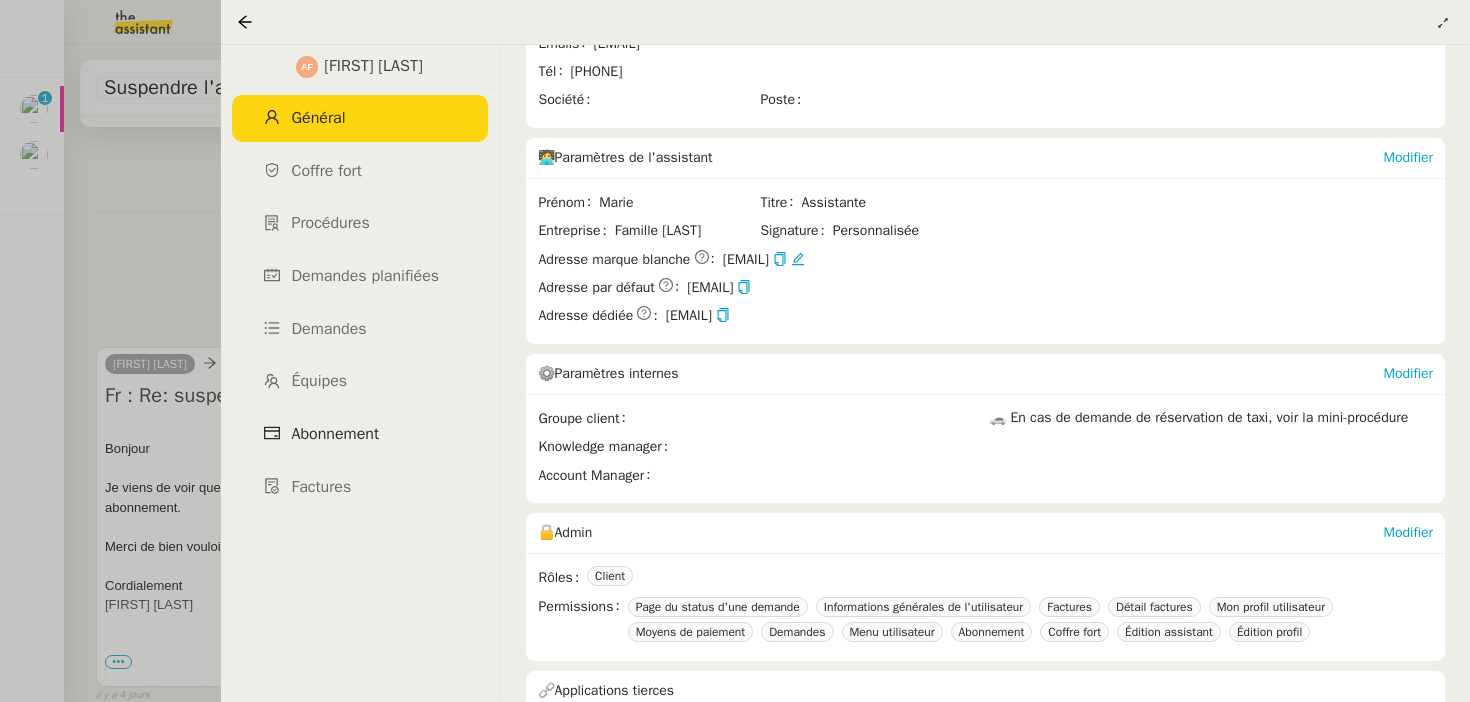 click on "Abonnement" 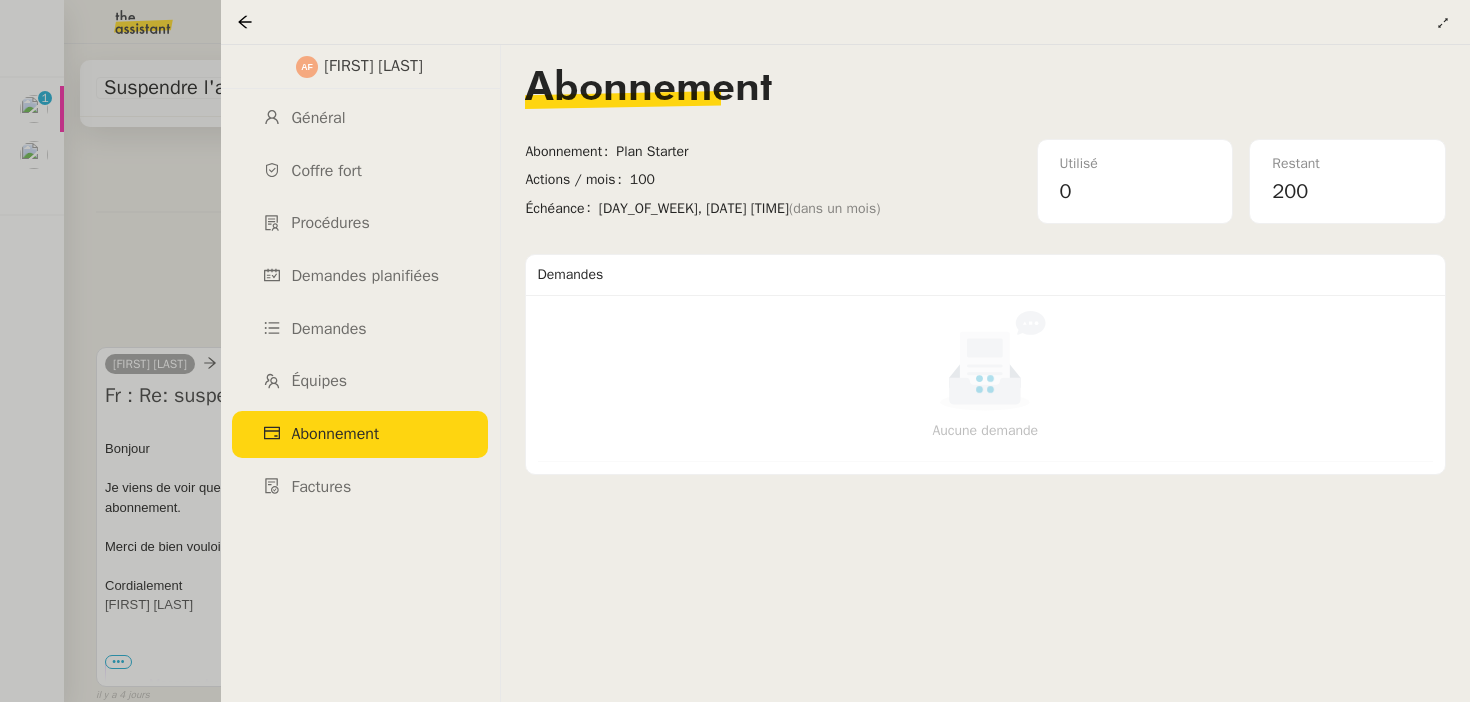 scroll, scrollTop: 0, scrollLeft: 0, axis: both 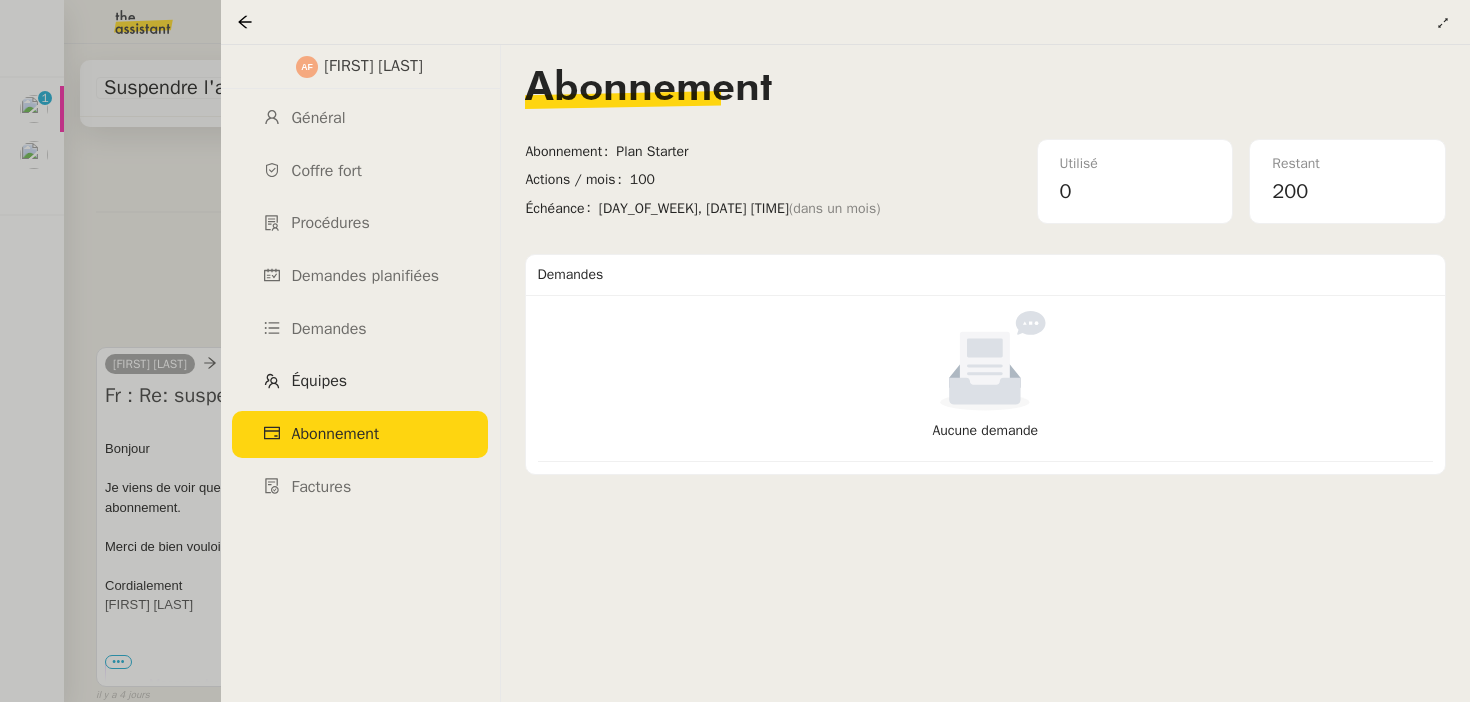 click on "Équipes" 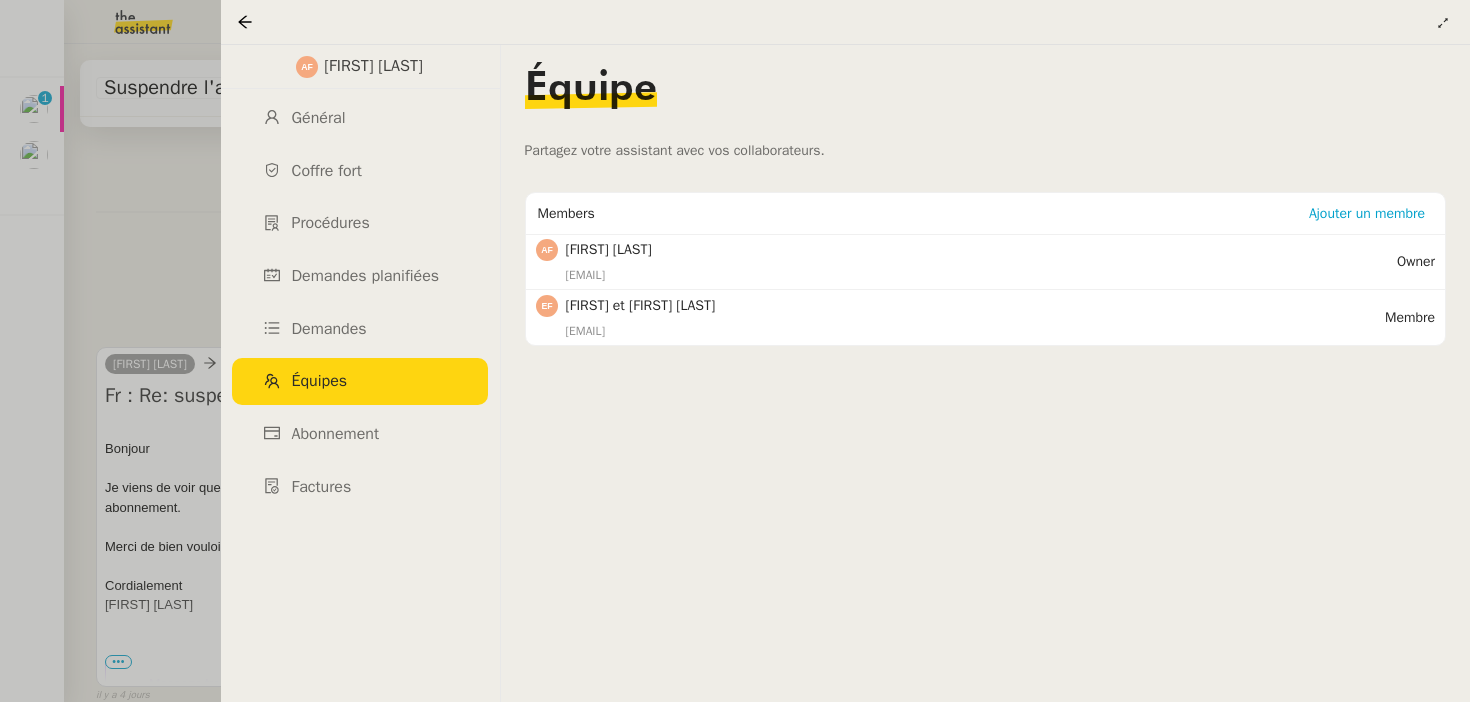 click on "Agathe FRANC" 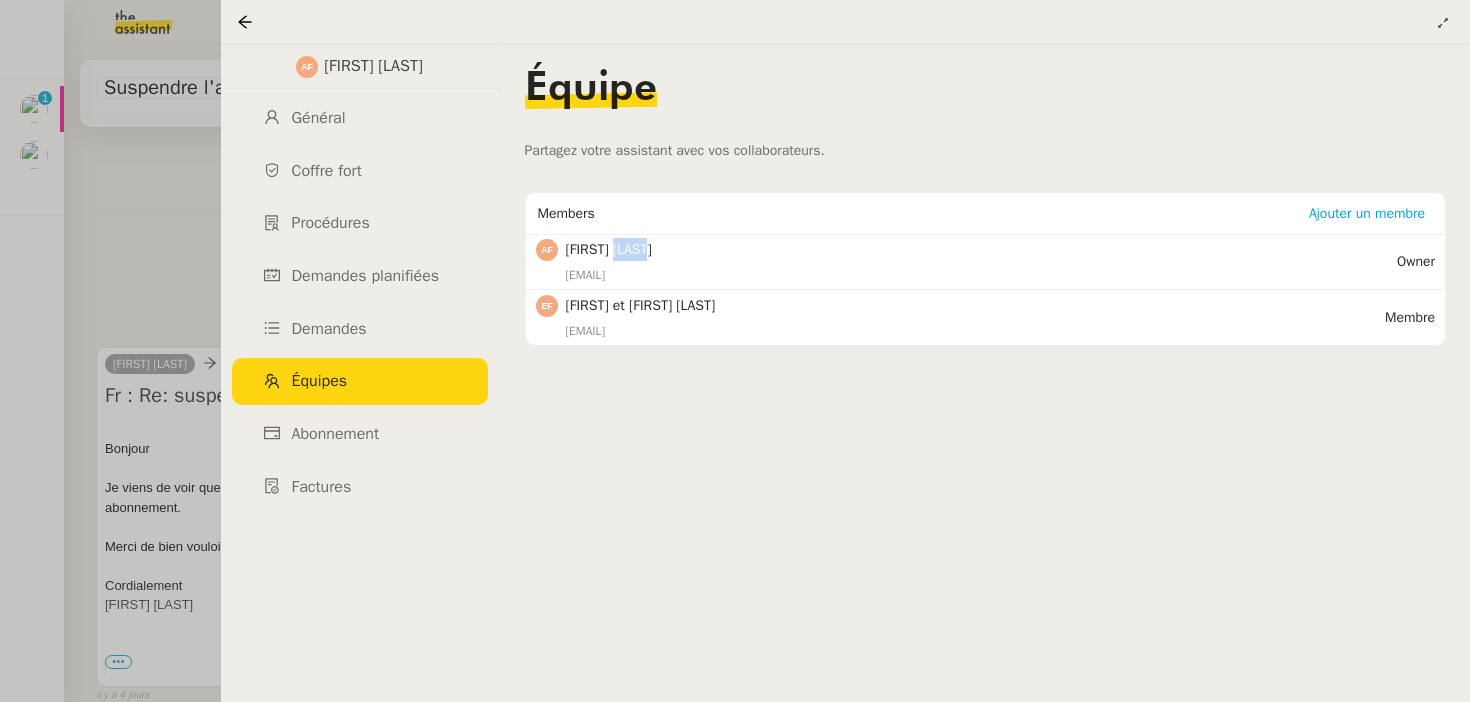 click on "Agathe FRANC" 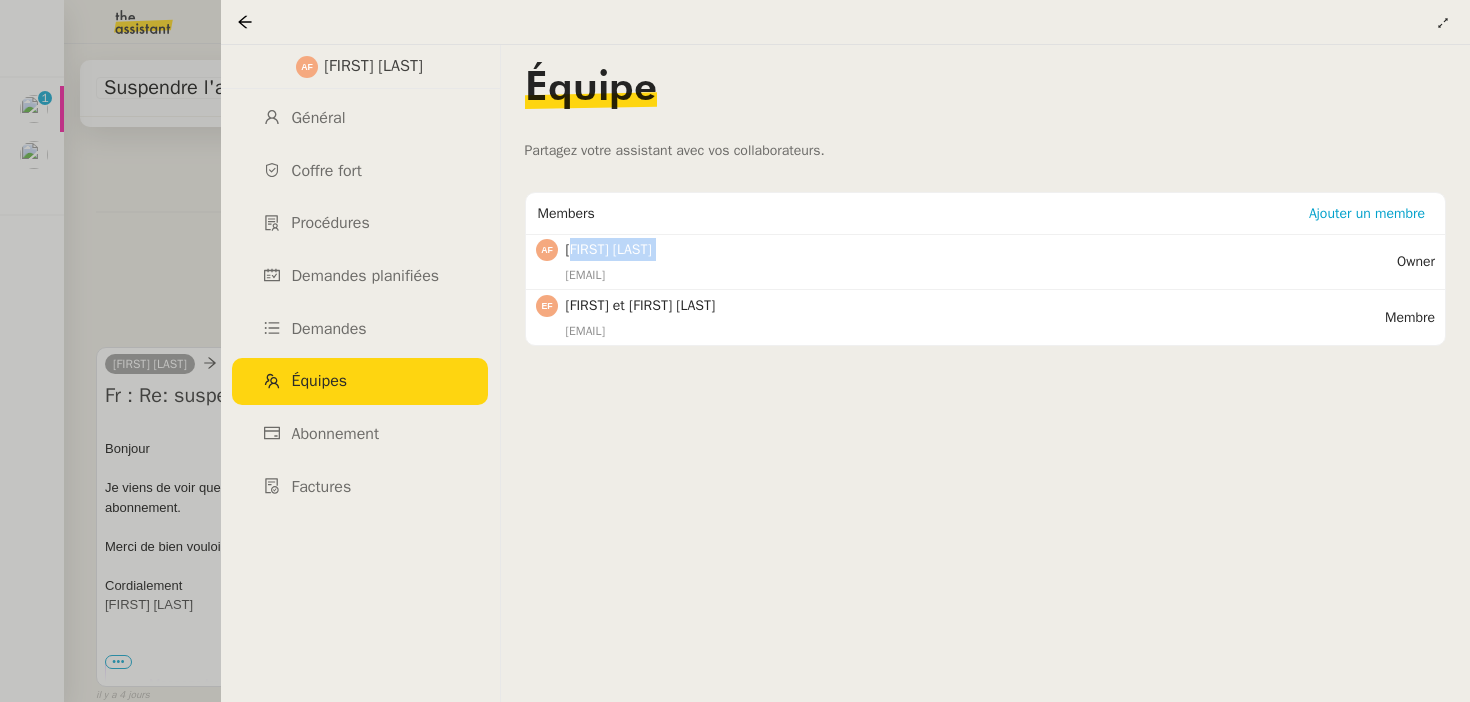 click on "Agathe FRANC" 